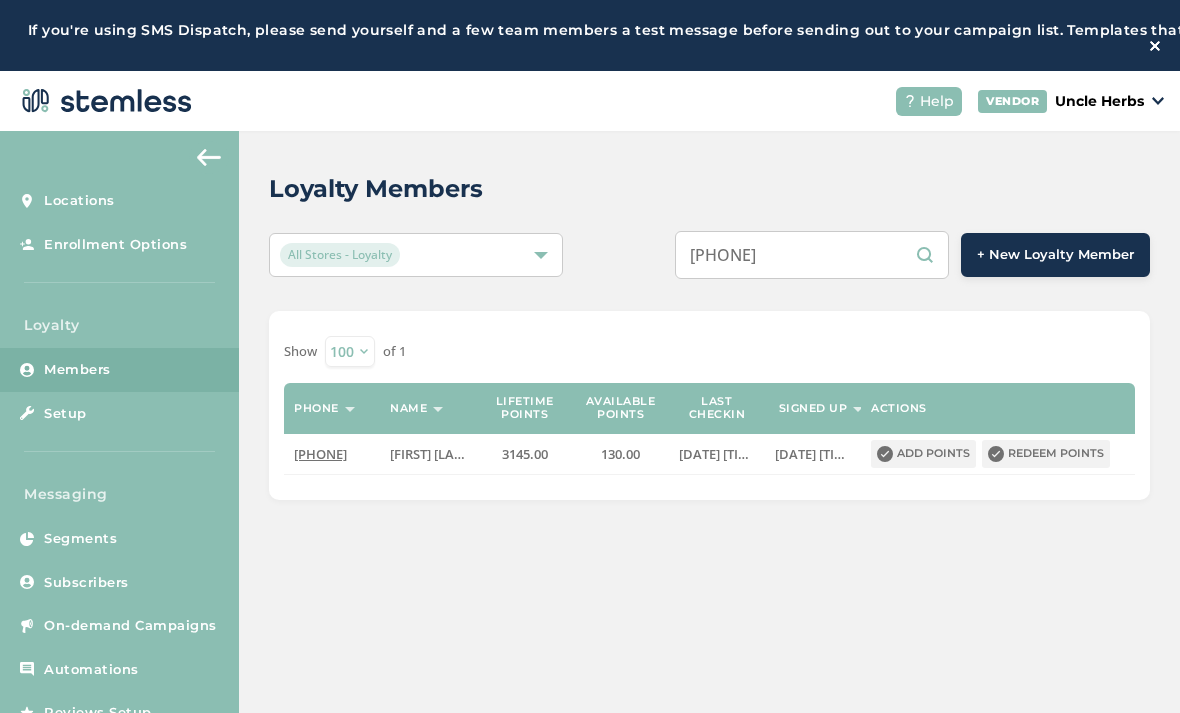 select on "100" 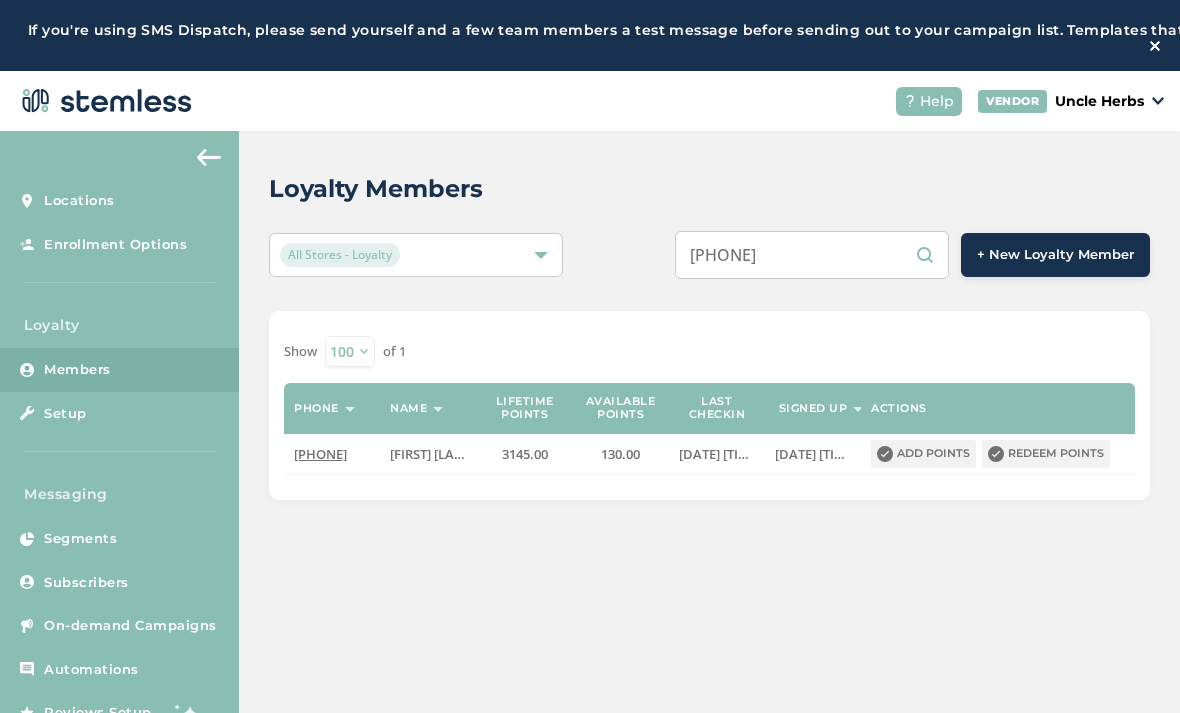 scroll, scrollTop: 0, scrollLeft: 0, axis: both 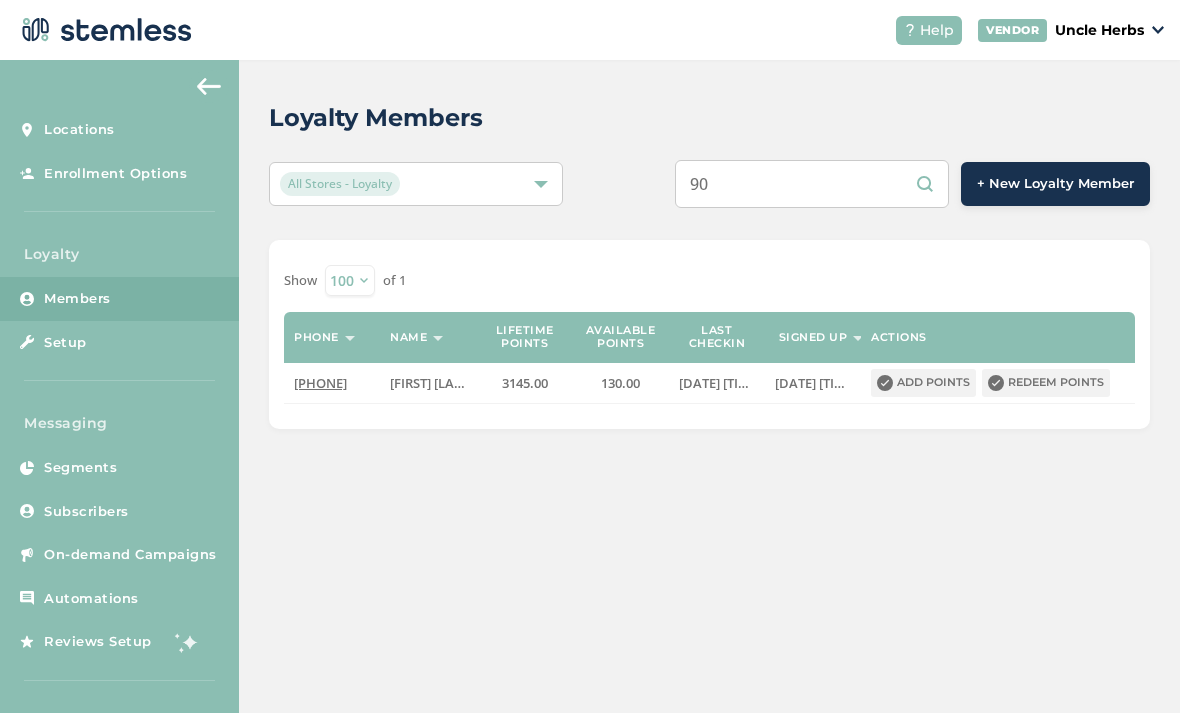 type on "9" 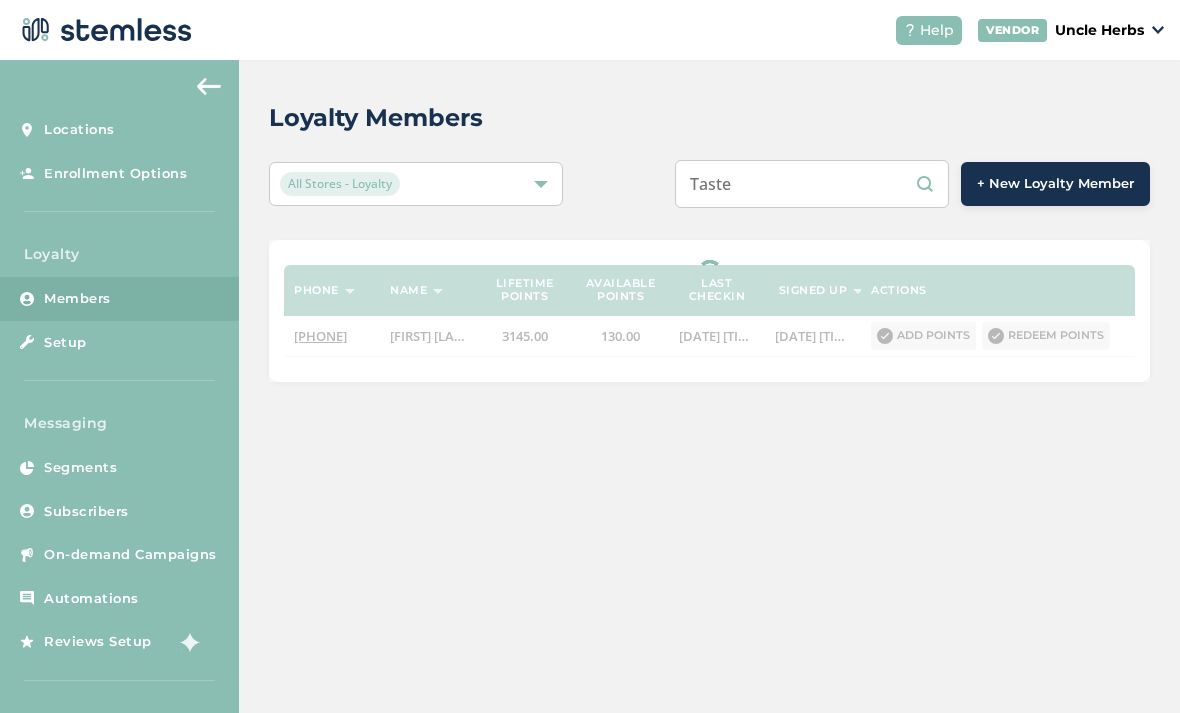 click on "Taste" at bounding box center [812, 184] 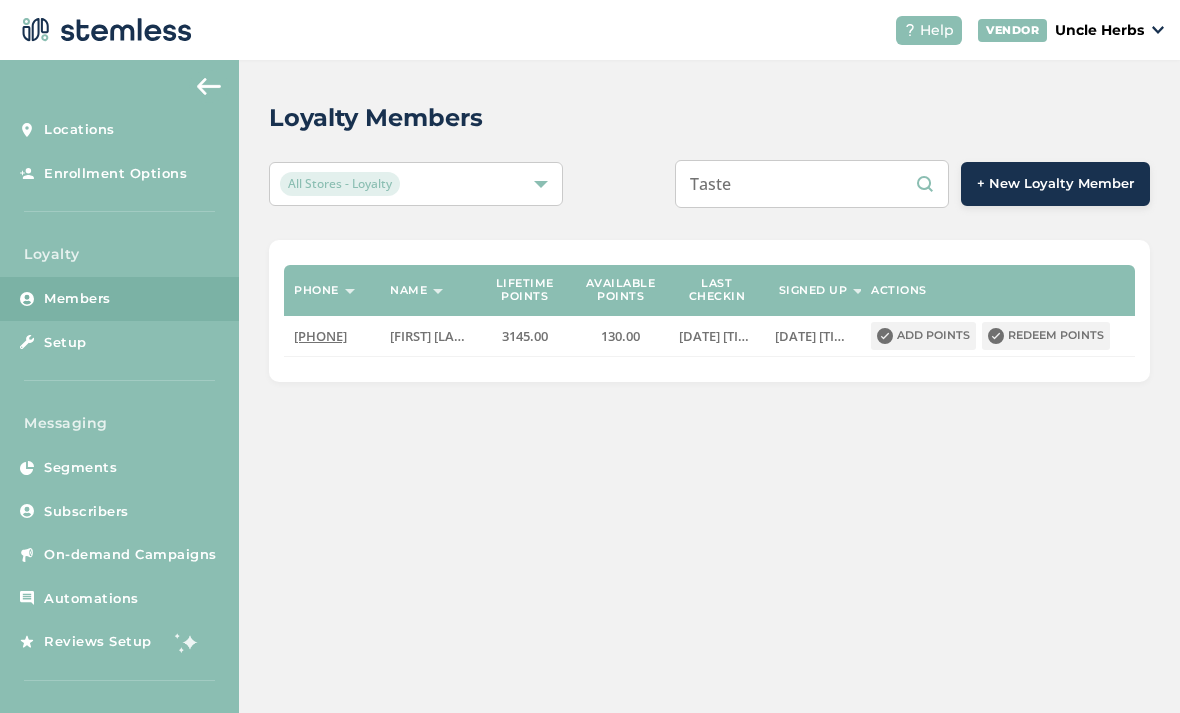 click on "Taste + New Loyalty Member" at bounding box center (893, 184) 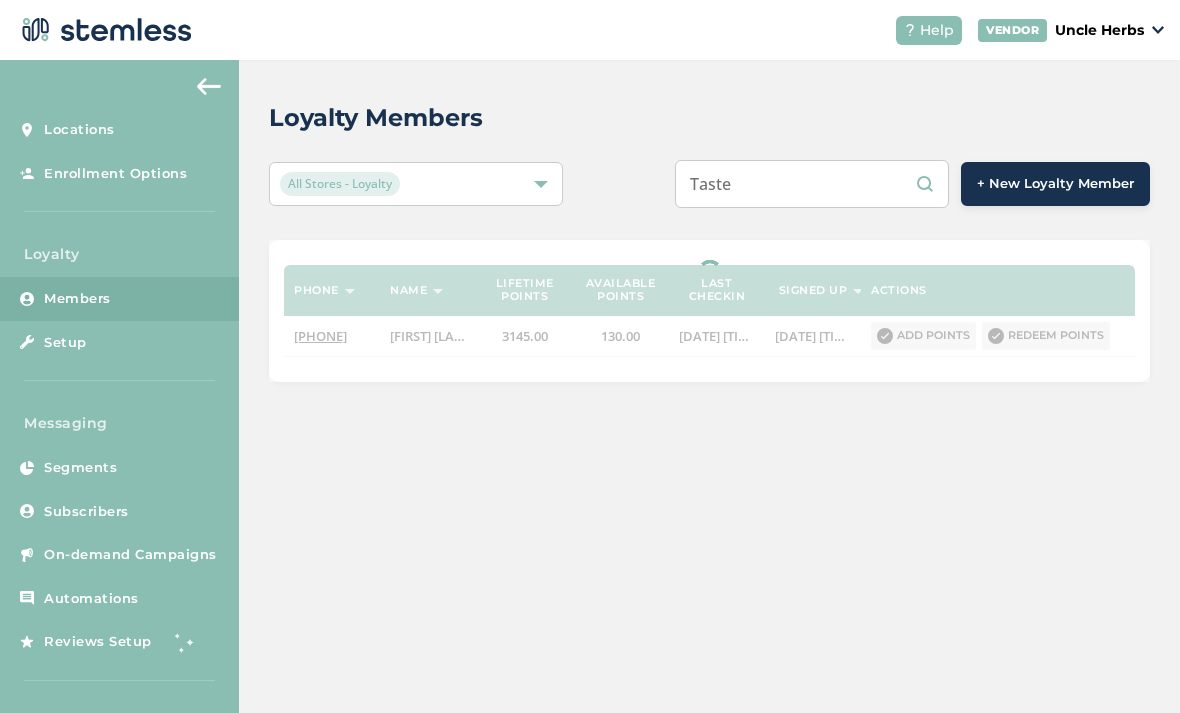 click on "Taste" at bounding box center (812, 184) 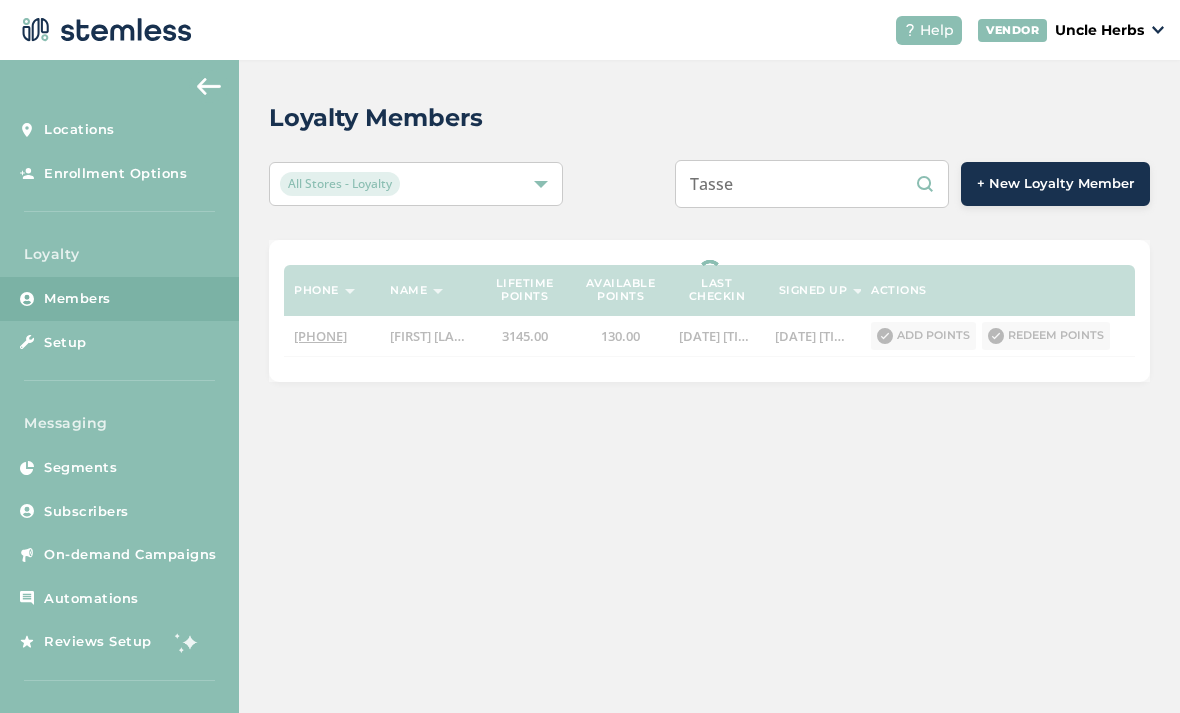 type on "Tasse" 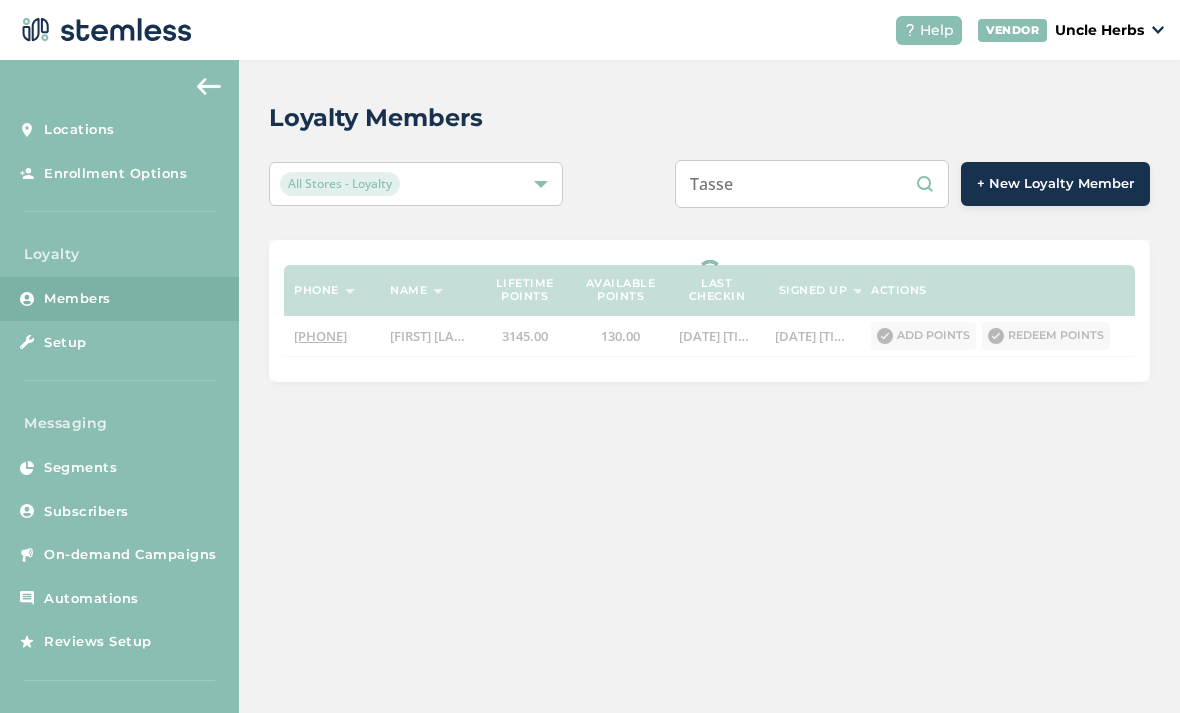 click on "All Stores - Loyalty  Tasse + New Loyalty Member" at bounding box center [709, 184] 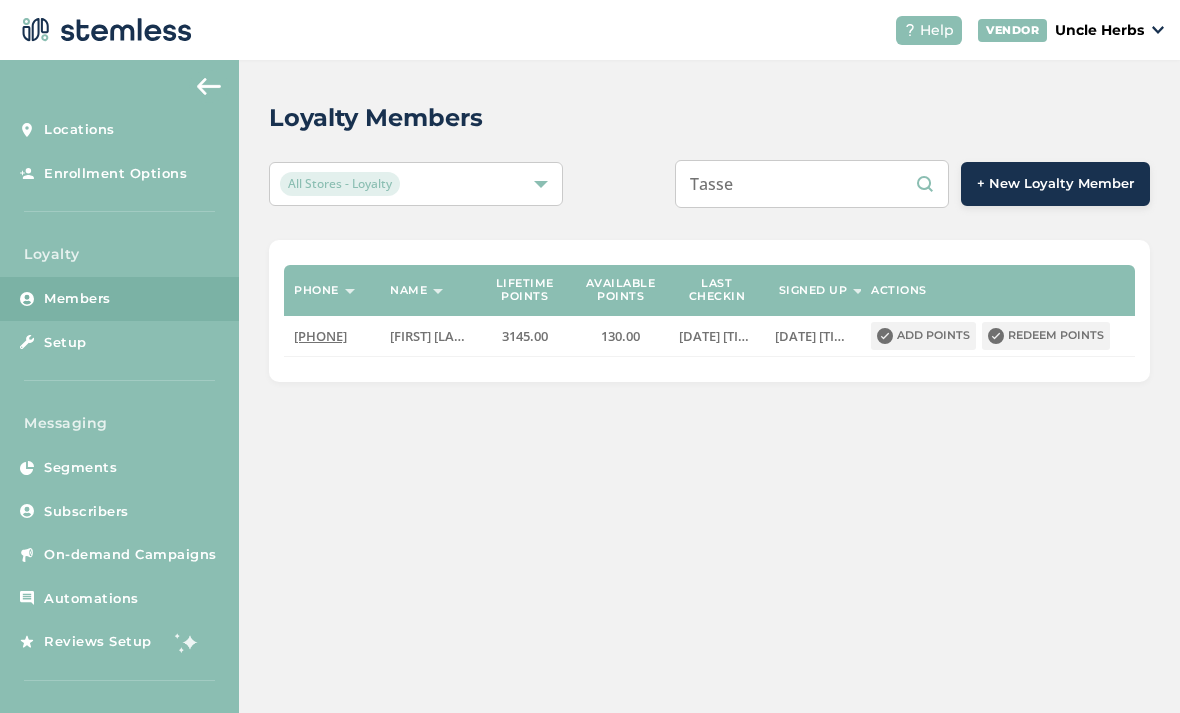 click on "Tasse" at bounding box center [812, 184] 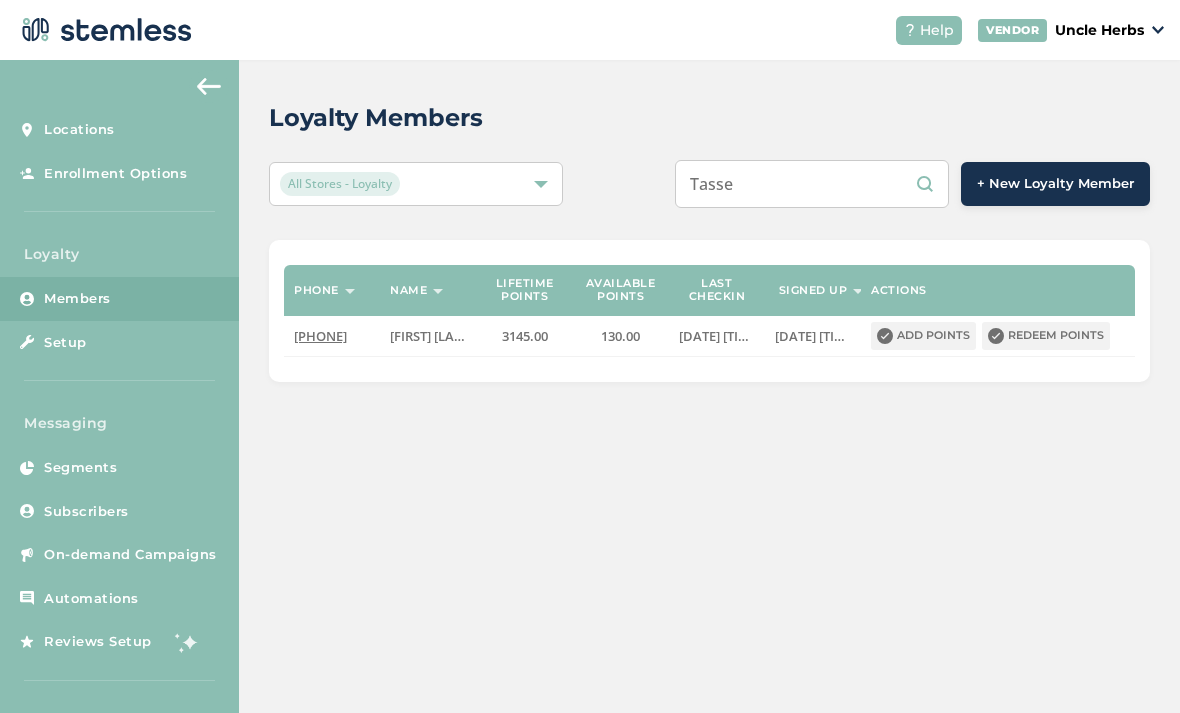 click on "Loyalty Members  All Stores - Loyalty  Tasse + New Loyalty Member  Phone   Name   Lifetime points   Available points   Last checkin   Signed up   Actions   (907) 854-7476   Ray Regular   3145.00   130.00   2025-07-29 07:20:34   2024-05-31 06:22:59   Add points   Redeem points" at bounding box center [709, 386] 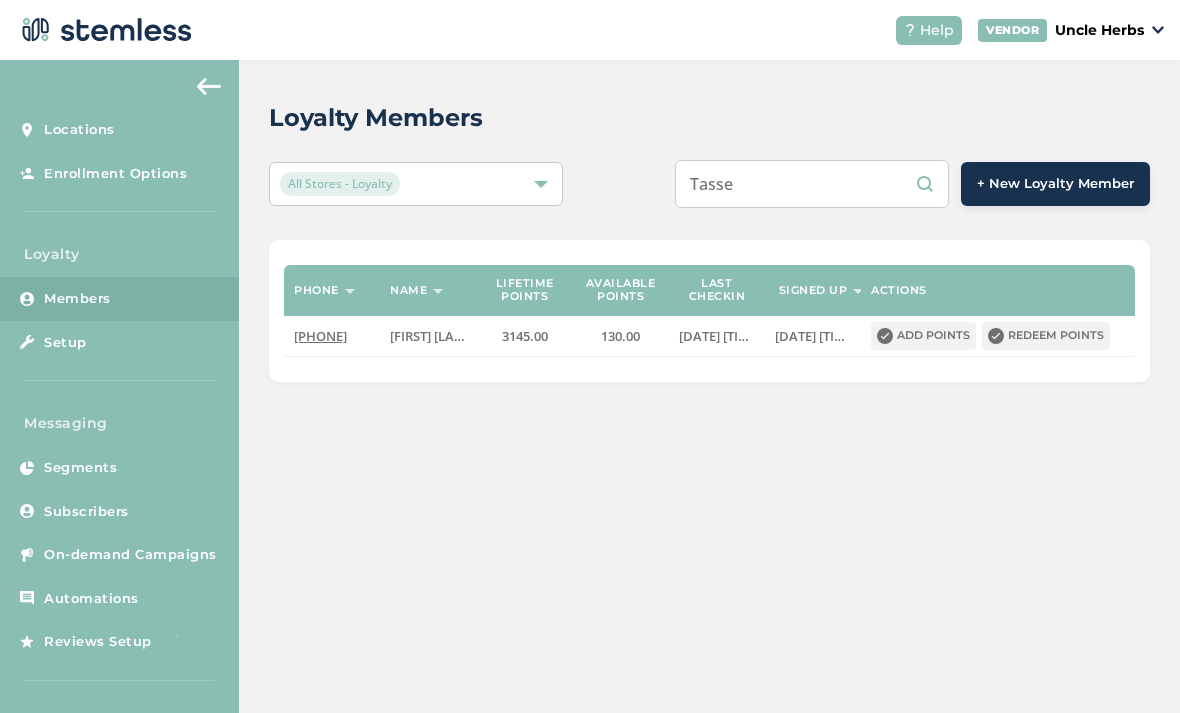 click on "Loyalty Members  All Stores - Loyalty  Tasse + New Loyalty Member  Phone   Name   Lifetime points   Available points   Last checkin   Signed up   Actions   (907) 854-7476   Ray Regular   3145.00   130.00   2025-07-29 07:20:34   2024-05-31 06:22:59   Add points   Redeem points" at bounding box center (709, 386) 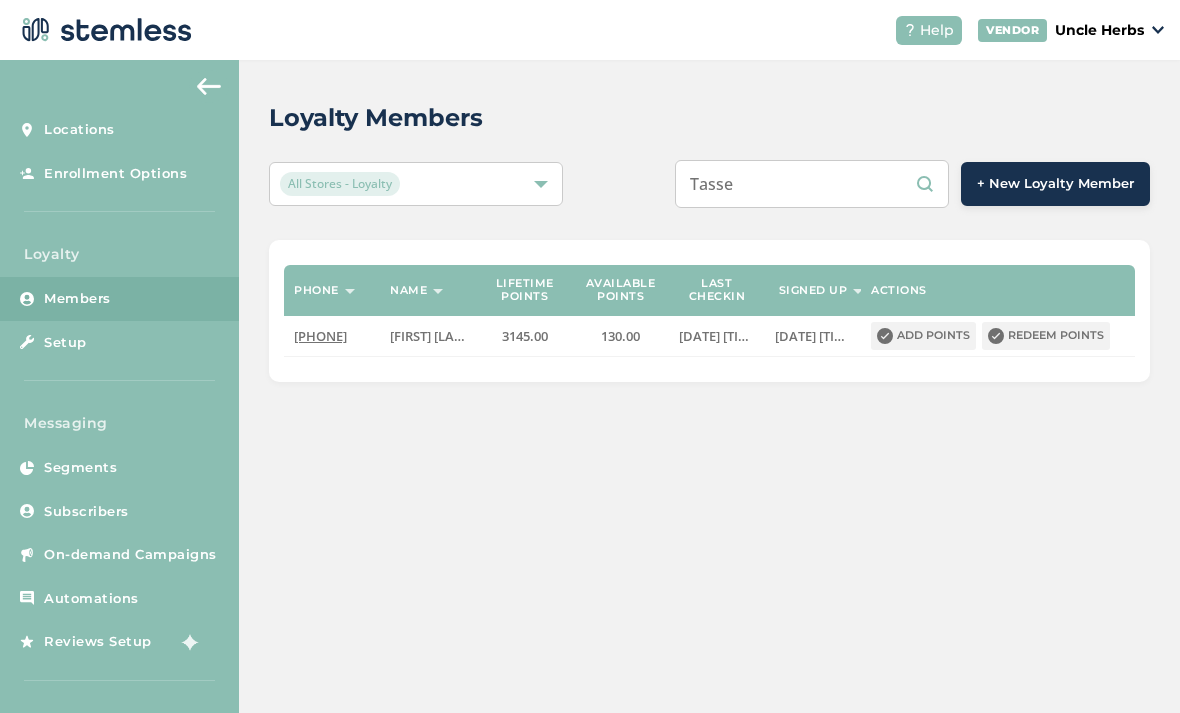 click on "Loyalty Members  All Stores - Loyalty  Tasse + New Loyalty Member  Phone   Name   Lifetime points   Available points   Last checkin   Signed up   Actions   (907) 854-7476   Ray Regular   3145.00   130.00   2025-07-29 07:20:34   2024-05-31 06:22:59   Add points   Redeem points" at bounding box center [709, 386] 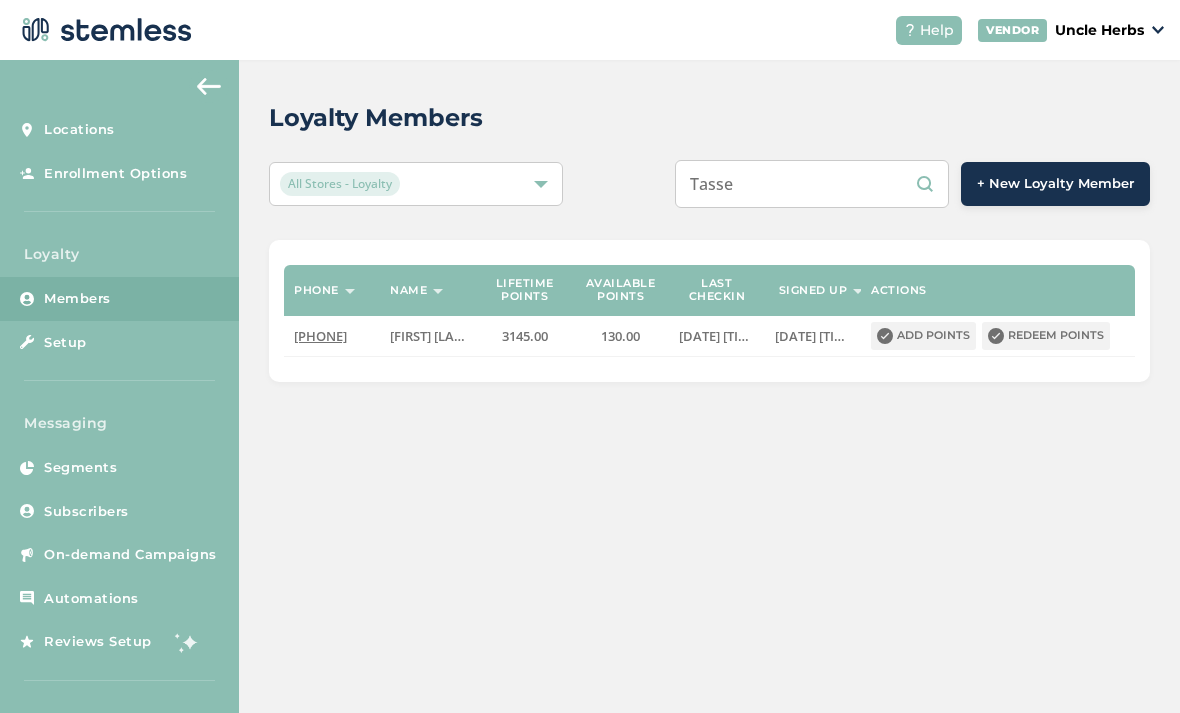 click on "Tasse" at bounding box center [812, 184] 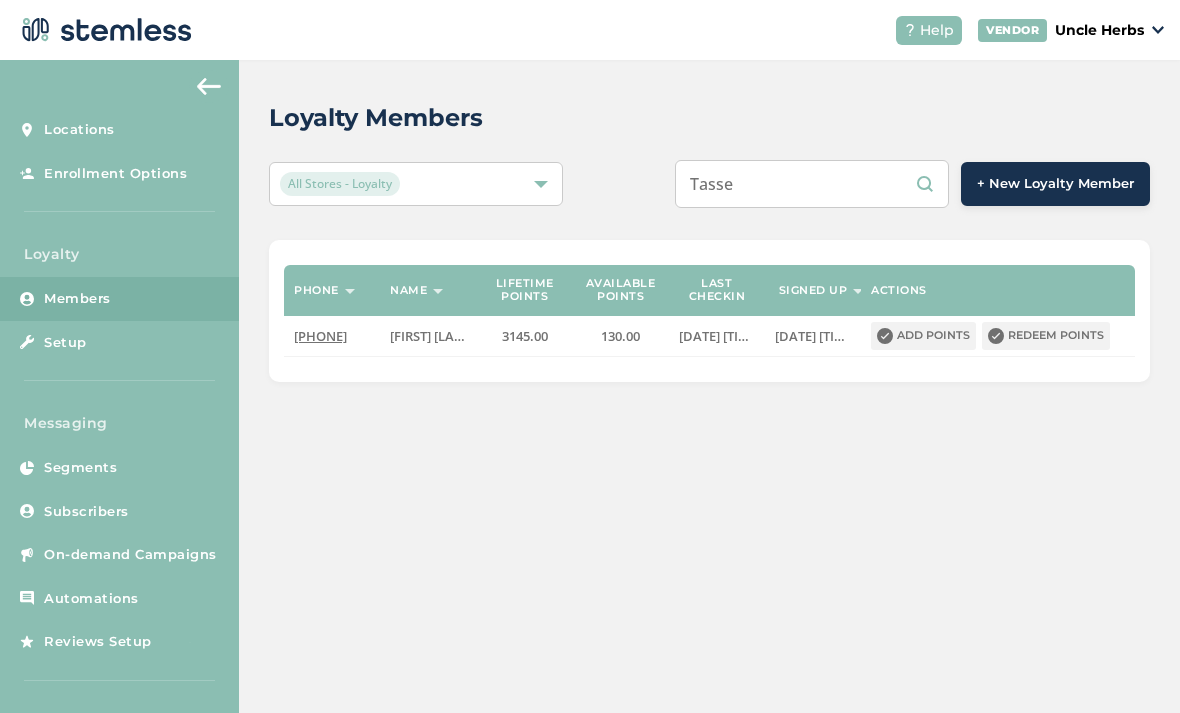 click on "Loyalty Members  All Stores - Loyalty  Tasse + New Loyalty Member  Phone   Name   Lifetime points   Available points   Last checkin   Signed up   Actions   (907) 854-7476   Ray Regular   3145.00   130.00   2025-07-29 07:20:34   2024-05-31 06:22:59   Add points   Redeem points" at bounding box center [709, 386] 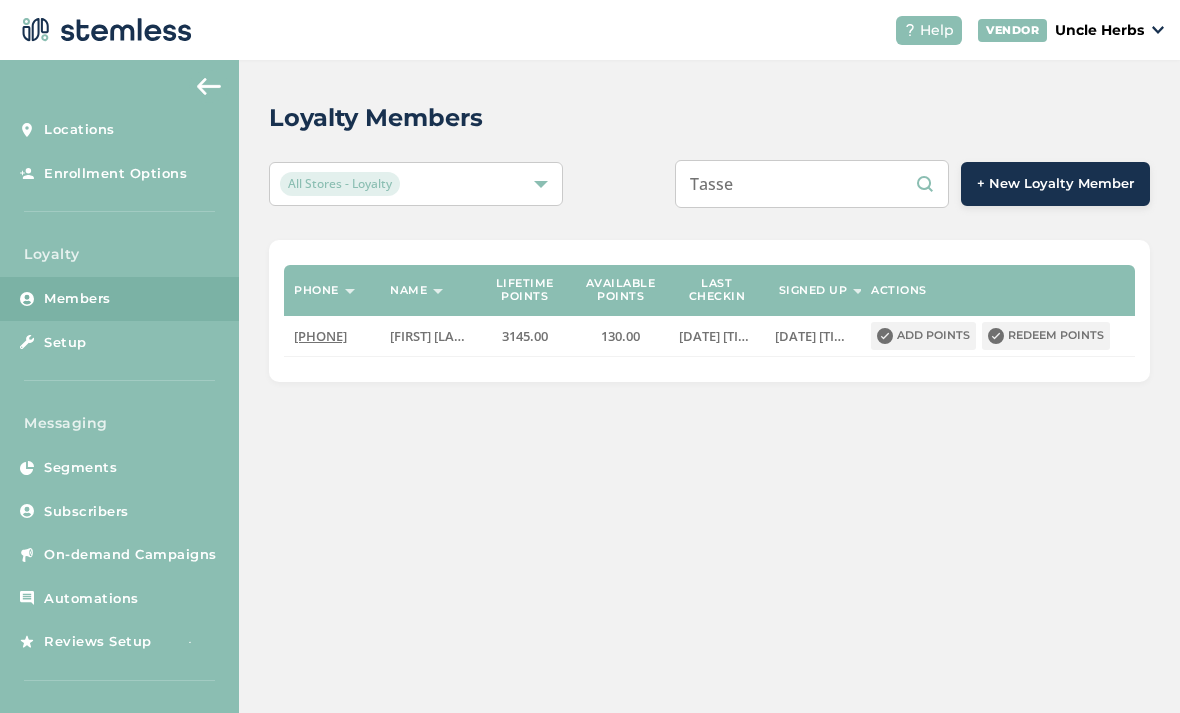 click on "Loyalty Members  All Stores - Loyalty  Tasse + New Loyalty Member  Phone   Name   Lifetime points   Available points   Last checkin   Signed up   Actions   (907) 854-7476   Ray Regular   3145.00   130.00   2025-07-29 07:20:34   2024-05-31 06:22:59   Add points   Redeem points" at bounding box center [709, 386] 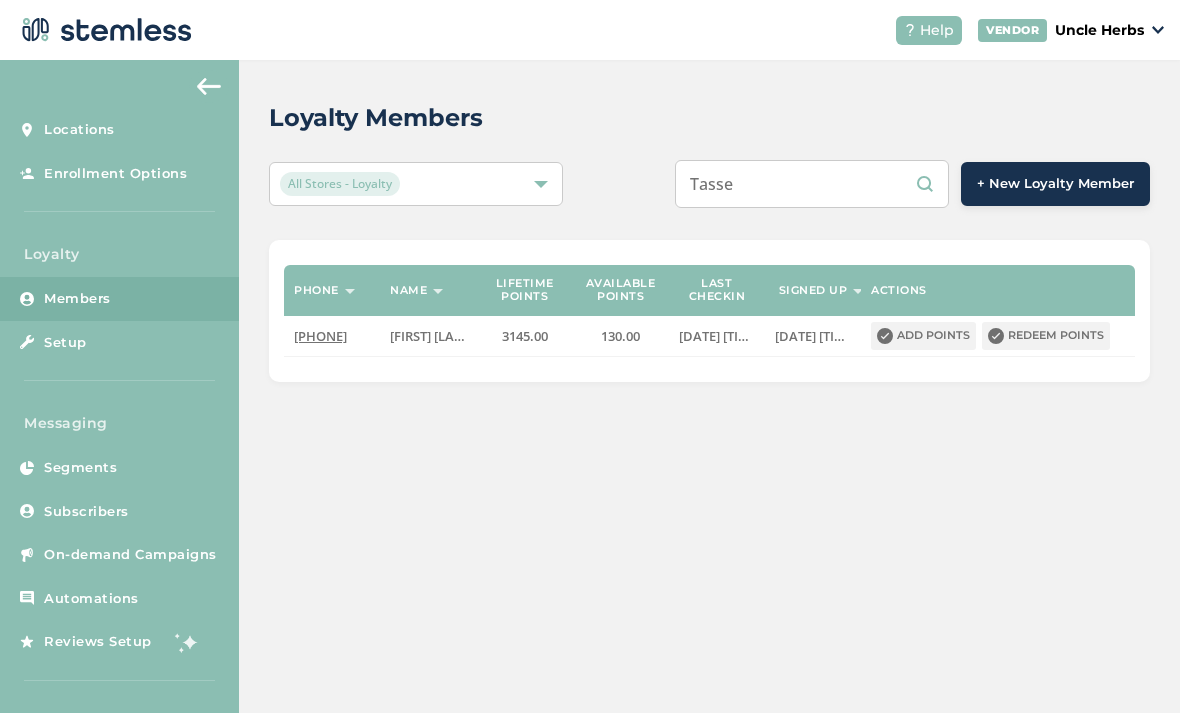 click on "Tasse" at bounding box center [812, 184] 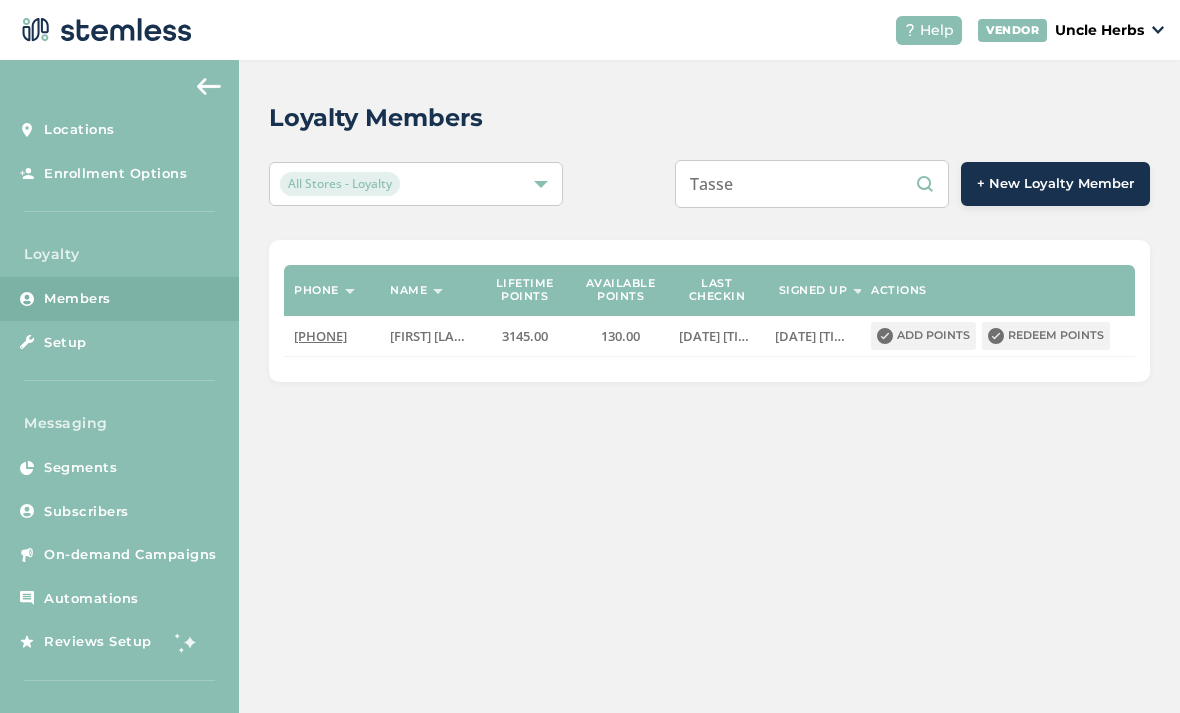 click on "[FIRST] + New Loyalty Member" at bounding box center [893, 184] 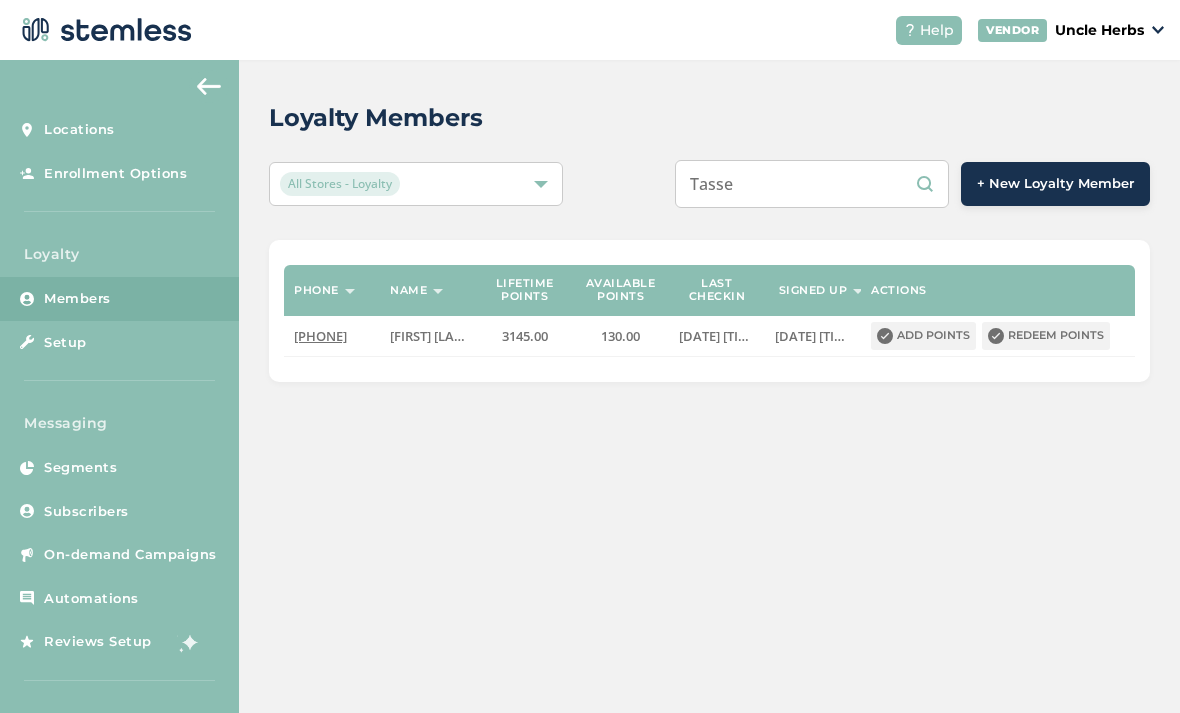 click on "Loyalty Members  All Stores - Loyalty  Tasse + New Loyalty Member  Phone   Name   Lifetime points   Available points   Last checkin   Signed up   Actions   (907) 854-7476   Ray Regular   3145.00   130.00   2025-07-29 07:20:34   2024-05-31 06:22:59   Add points   Redeem points" at bounding box center (709, 386) 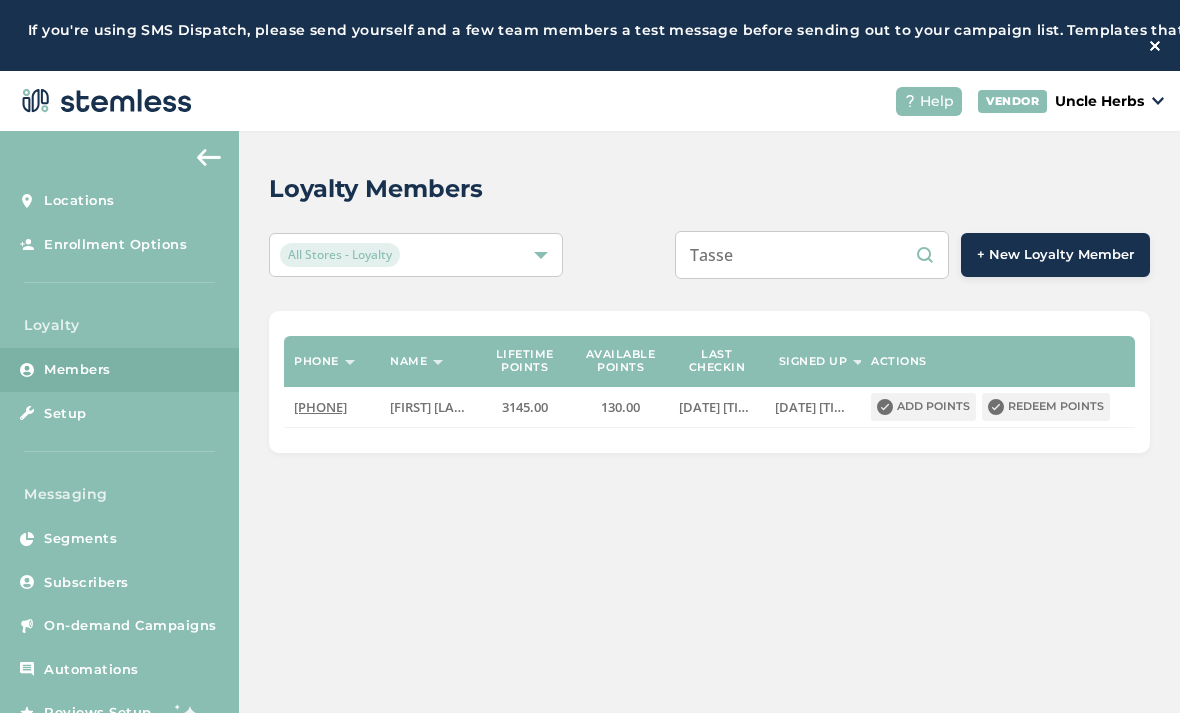 scroll, scrollTop: 0, scrollLeft: 0, axis: both 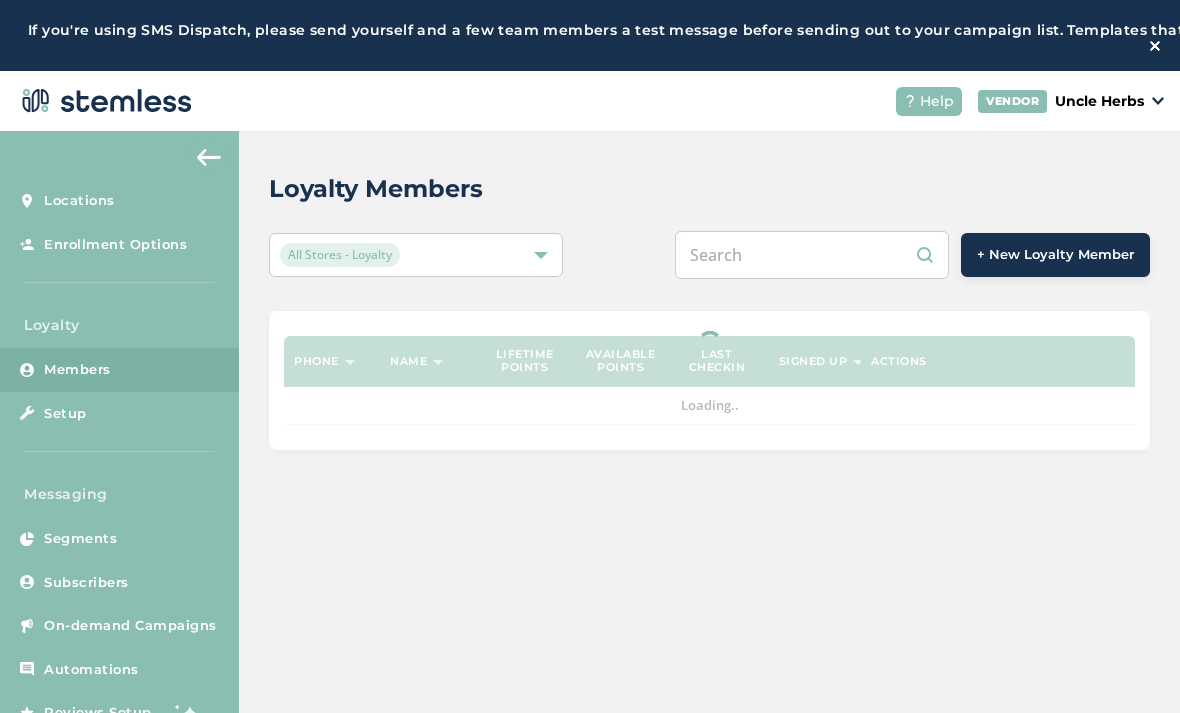 click at bounding box center (812, 255) 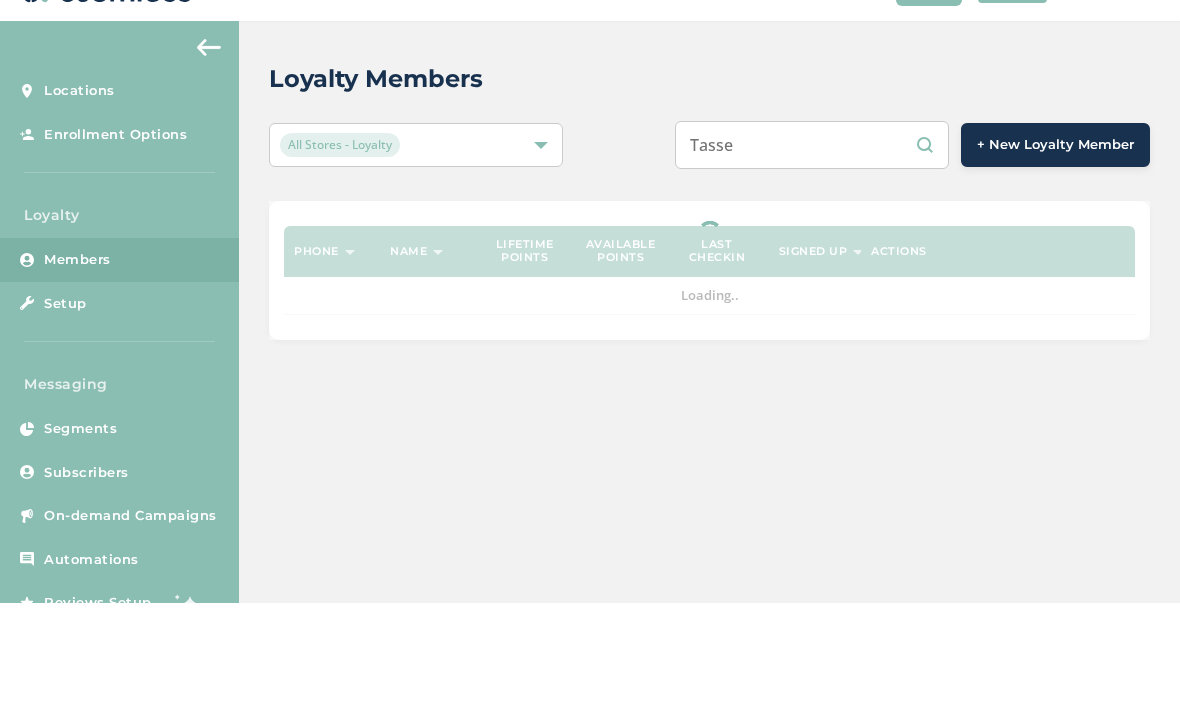 click on "[FIRST] + New Loyalty Member" at bounding box center (893, 255) 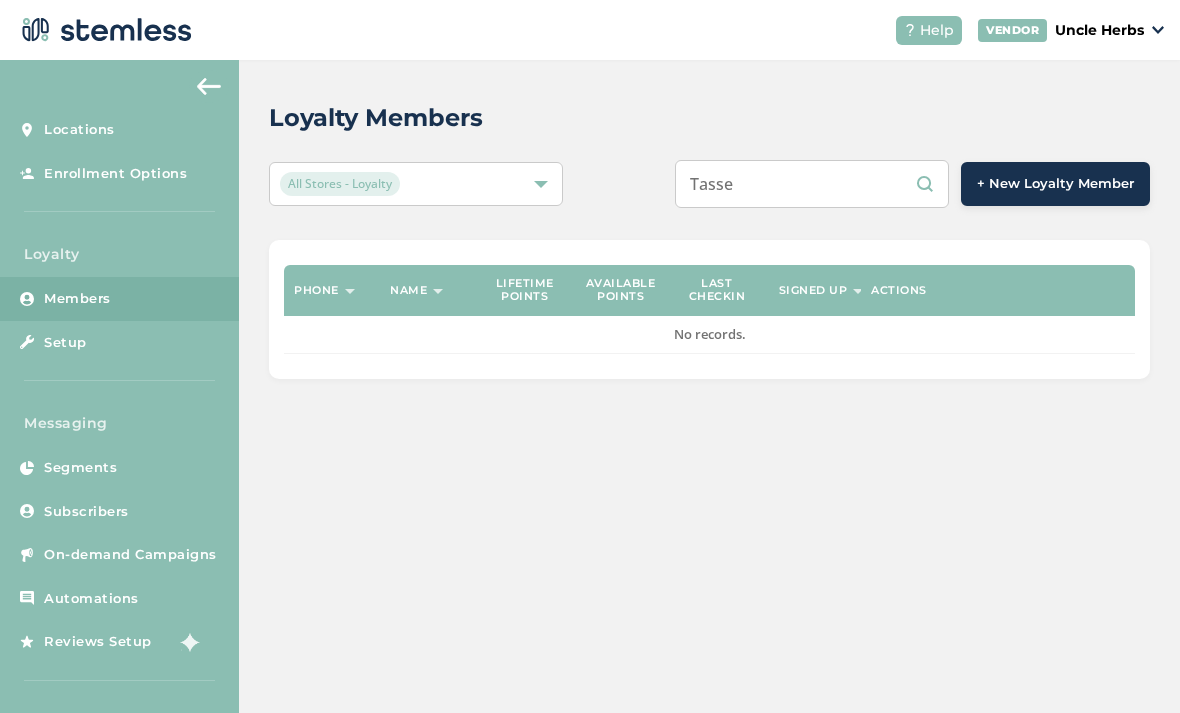 click on "Tasse" at bounding box center (812, 184) 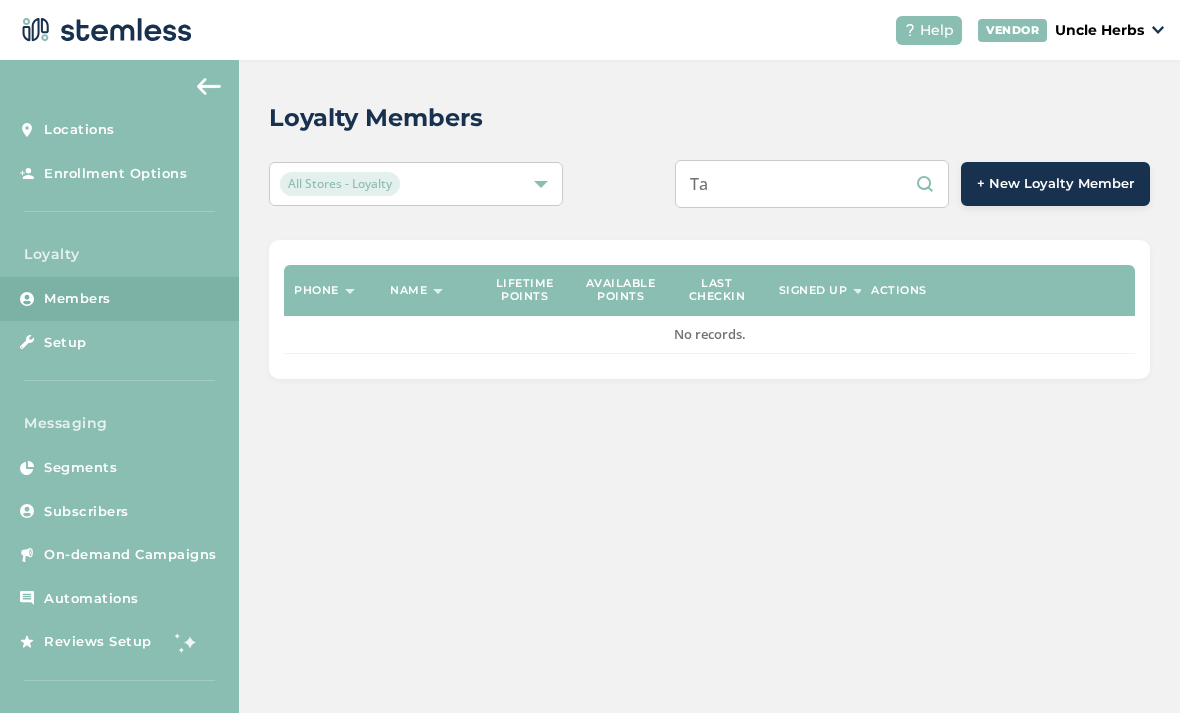 type on "T" 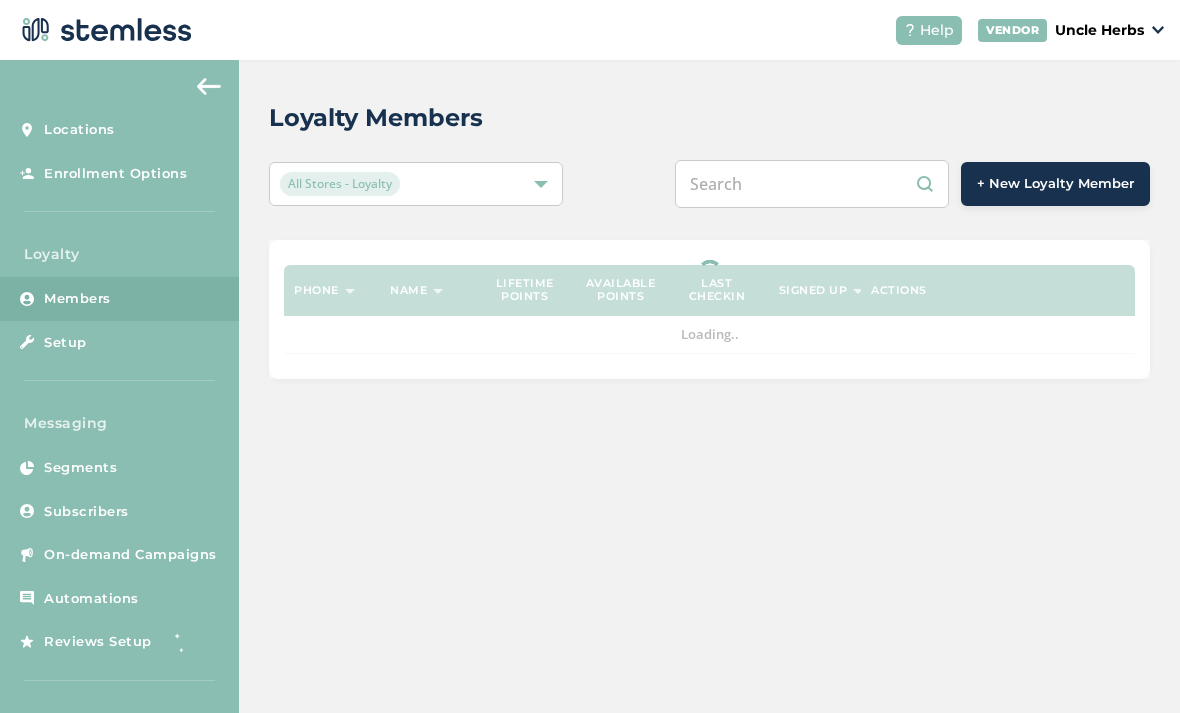 click at bounding box center (812, 184) 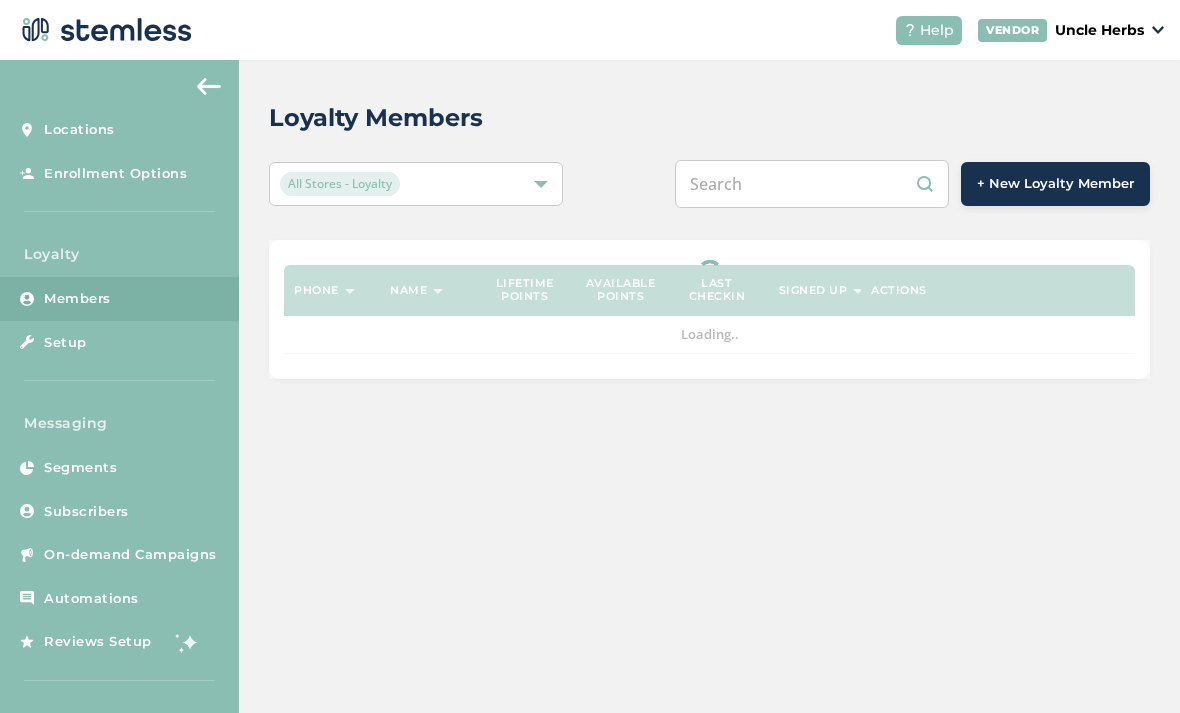 click on "+ New Loyalty Member" at bounding box center (893, 184) 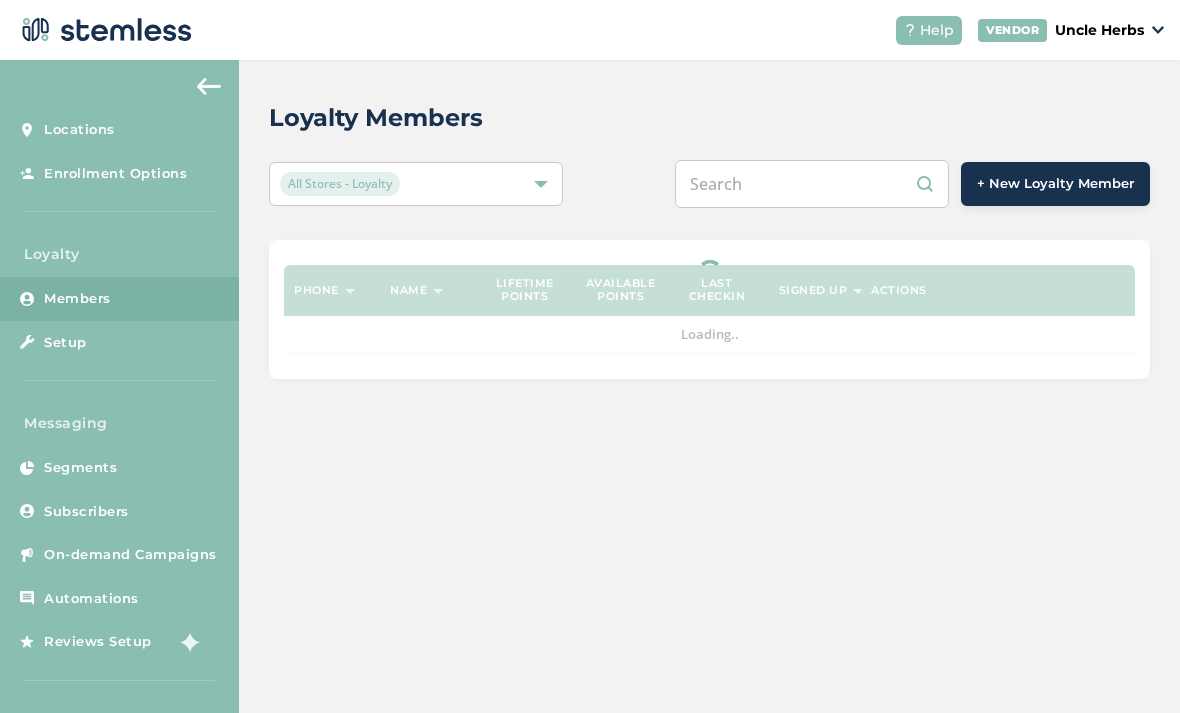 click at bounding box center (812, 184) 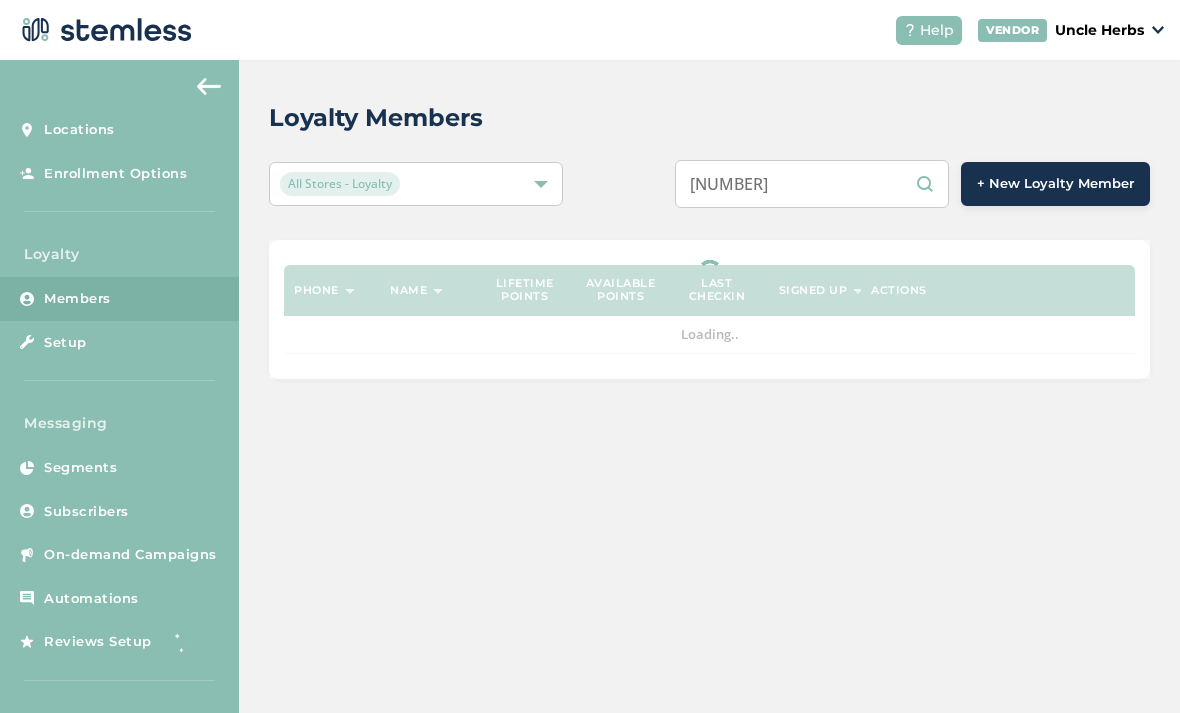click on "[NUMBER] + New Loyalty Member" at bounding box center (893, 184) 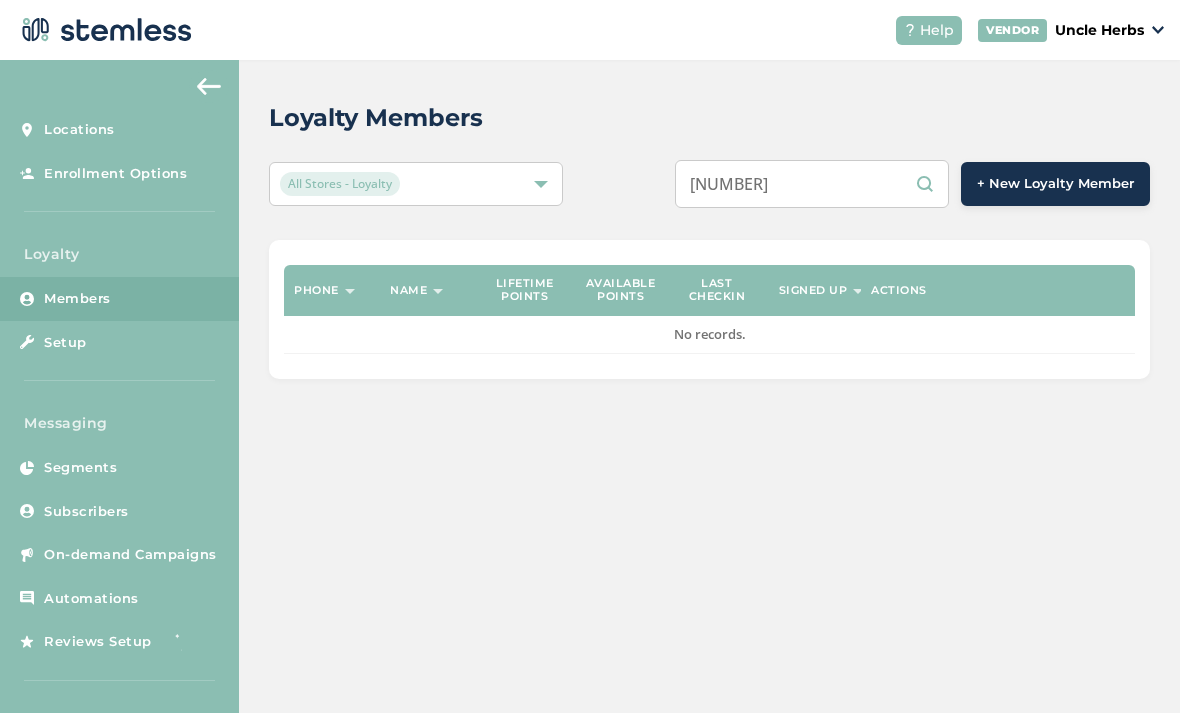click on "[NUMBER]" at bounding box center [812, 184] 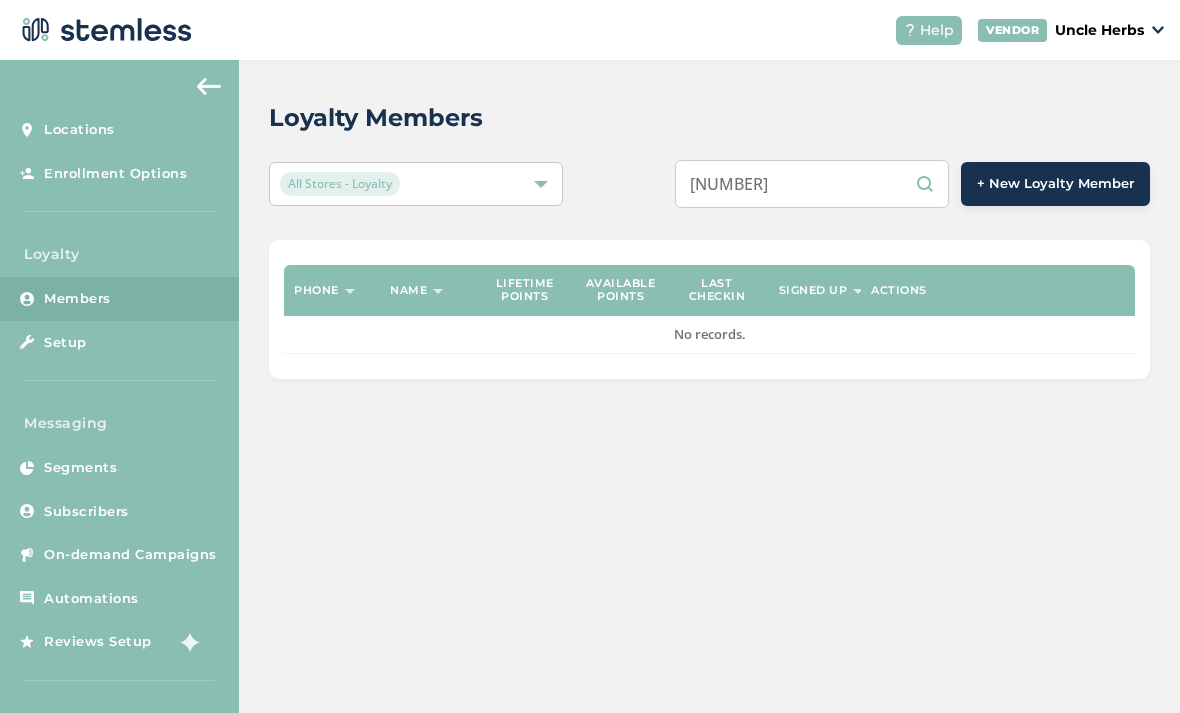 click on "[NUMBER] + New Loyalty Member" at bounding box center [893, 184] 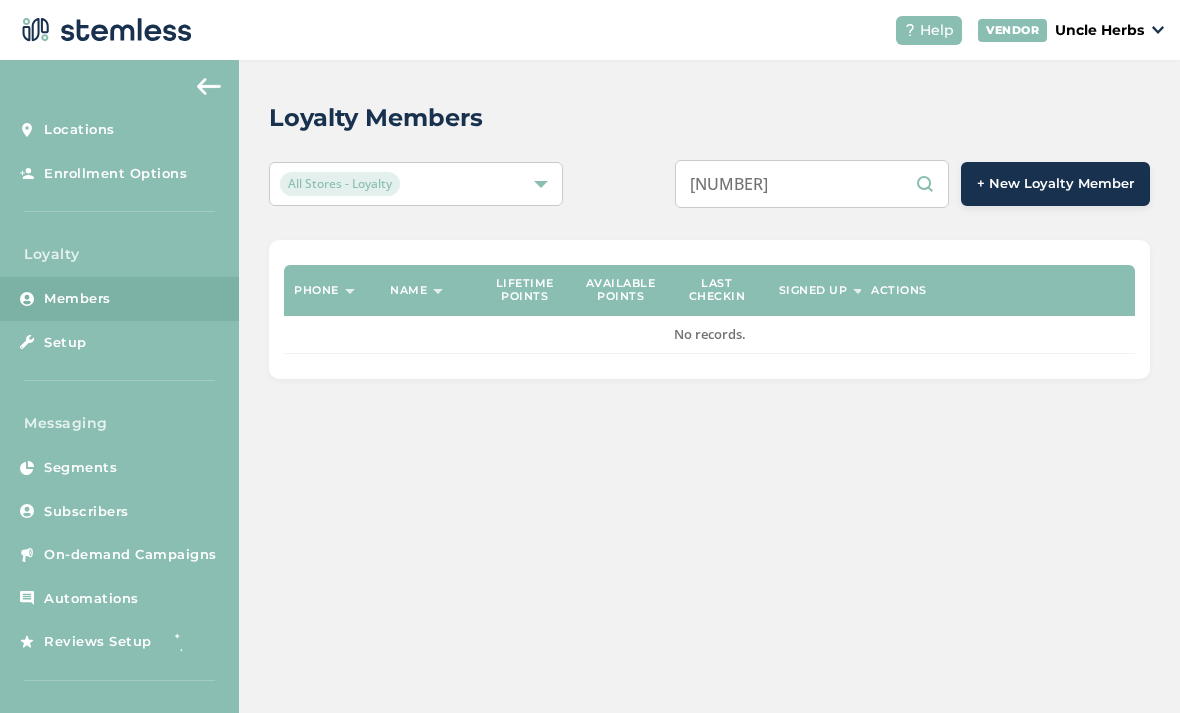 click on "Loyalty Members  All Stores - Loyalty  [NUMBER] + New Loyalty Member  Phone   Name   Lifetime points   Available points   Last checkin   Signed up   Actions  No records." at bounding box center (709, 386) 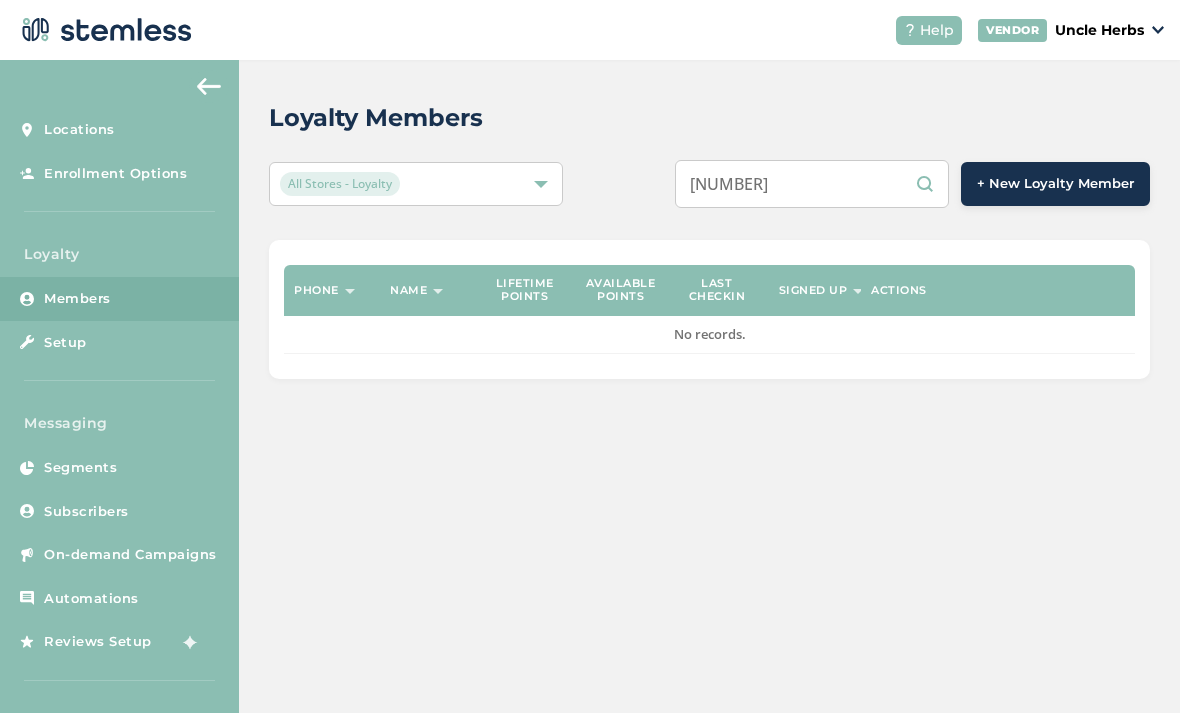 click on "[NUMBER] + New Loyalty Member" at bounding box center (893, 184) 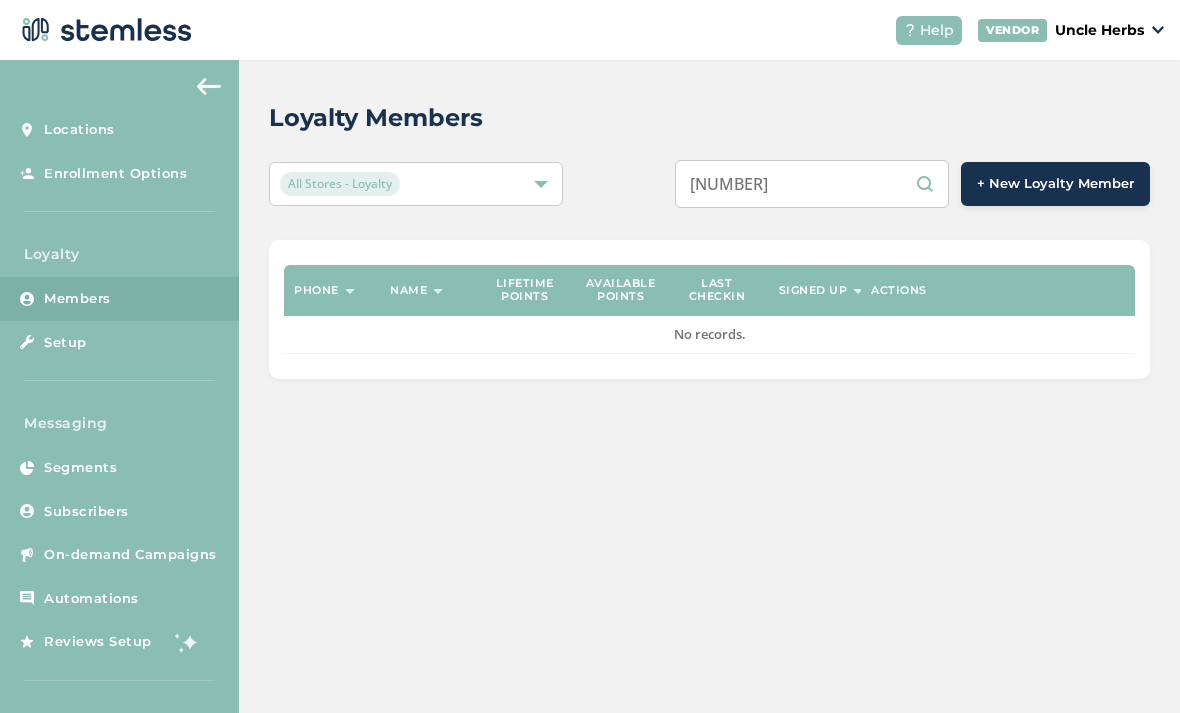 click on "Loyalty Members  All Stores - Loyalty  [NUMBER] + New Loyalty Member  Phone   Name   Lifetime points   Available points   Last checkin   Signed up   Actions  No records." at bounding box center (709, 386) 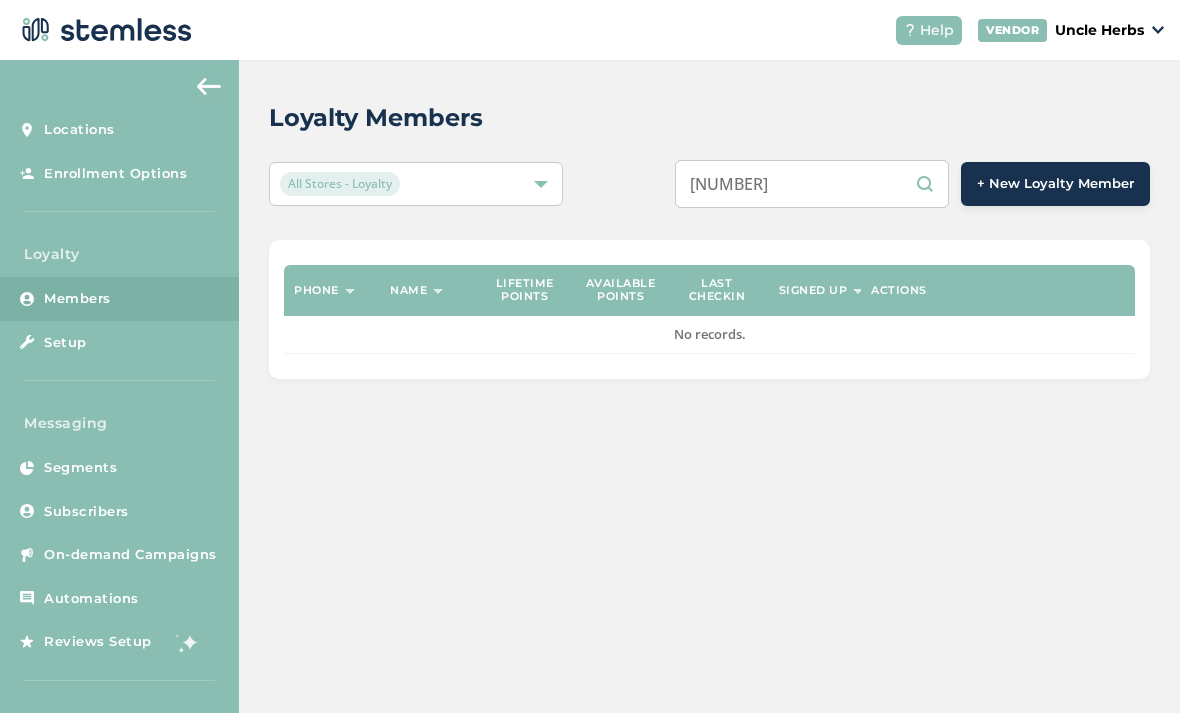 click on "[NUMBER] + New Loyalty Member" at bounding box center (893, 184) 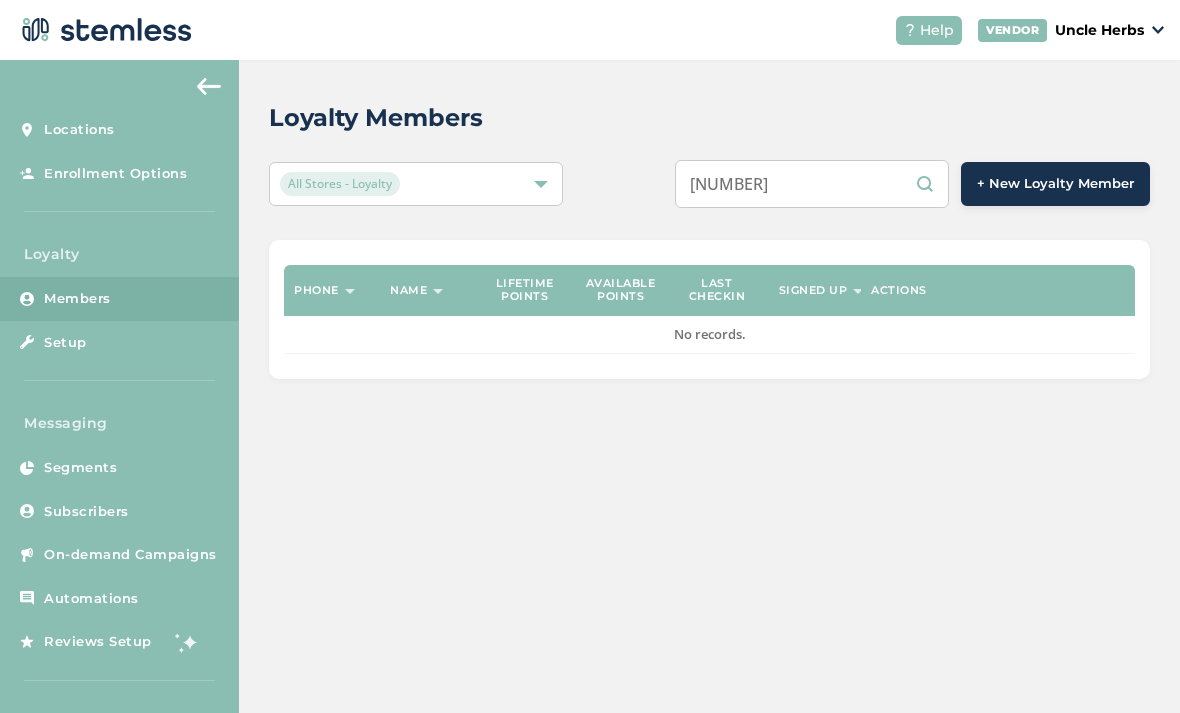 click on "Loyalty Members  All Stores - Loyalty  [NUMBER] + New Loyalty Member  Phone   Name   Lifetime points   Available points   Last checkin   Signed up   Actions  No records." at bounding box center (709, 386) 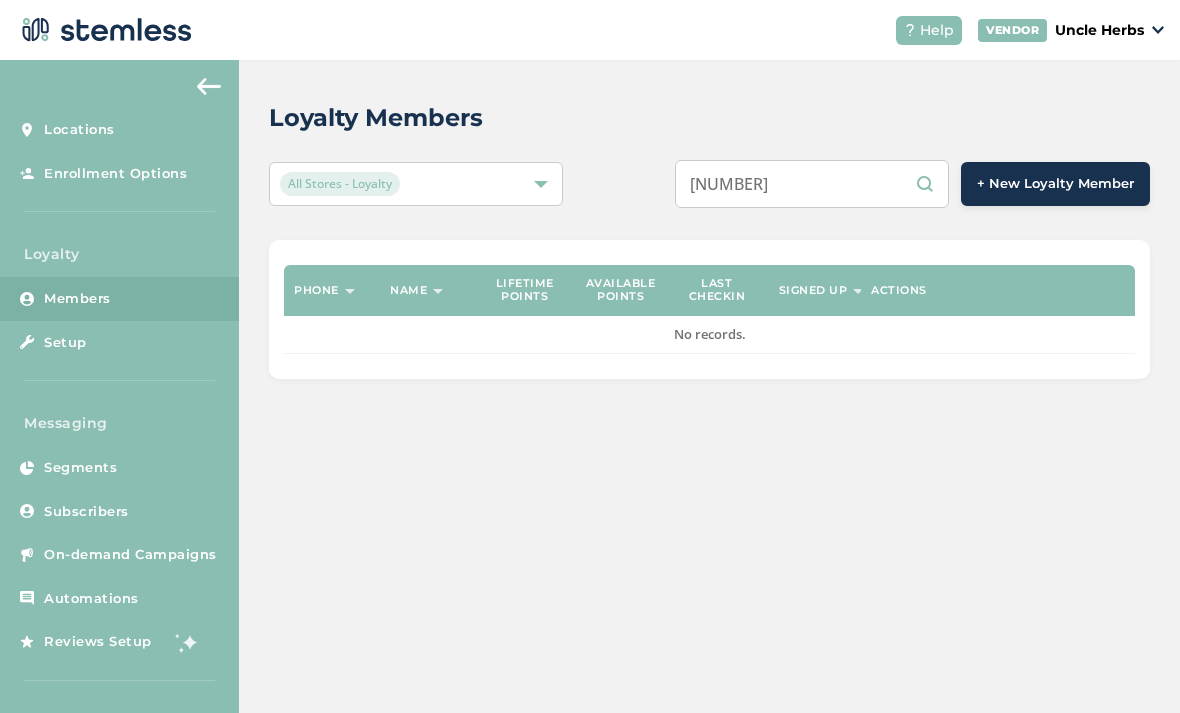 click on "Loyalty Members  All Stores - Loyalty  [NUMBER] + New Loyalty Member  Phone   Name   Lifetime points   Available points   Last checkin   Signed up   Actions  No records." at bounding box center [709, 386] 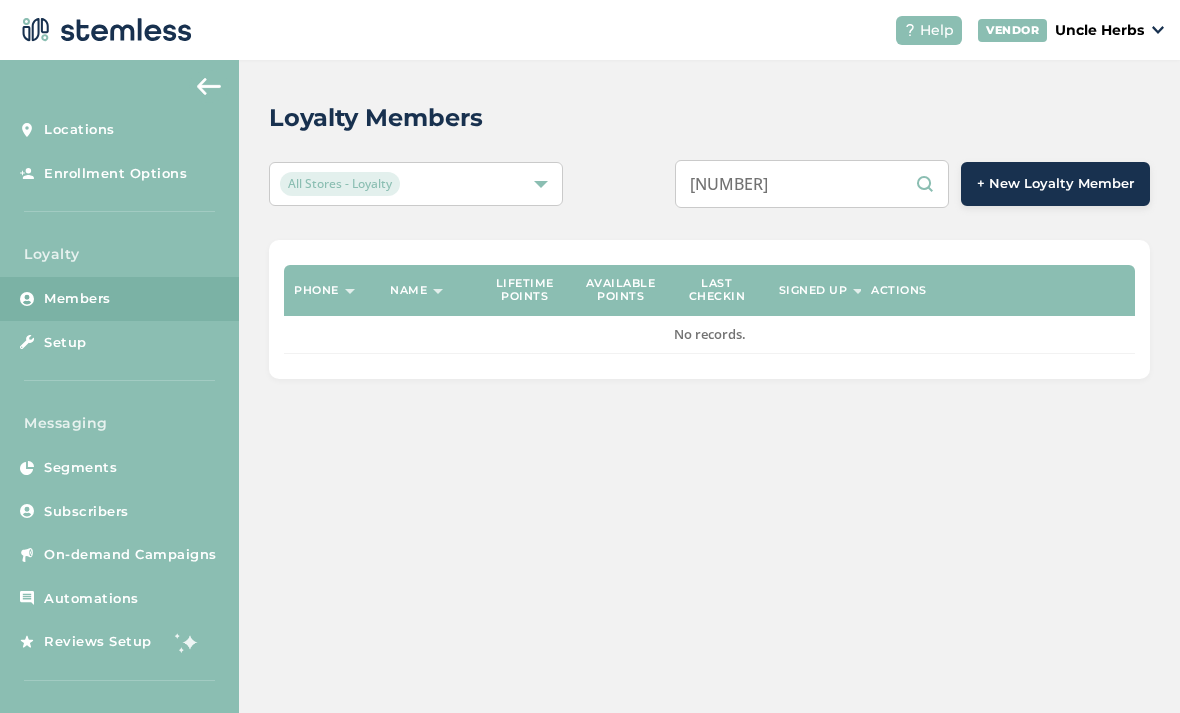 click on "Loyalty Members  All Stores - Loyalty  [NUMBER] + New Loyalty Member  Phone   Name   Lifetime points   Available points   Last checkin   Signed up   Actions  No records." at bounding box center [709, 386] 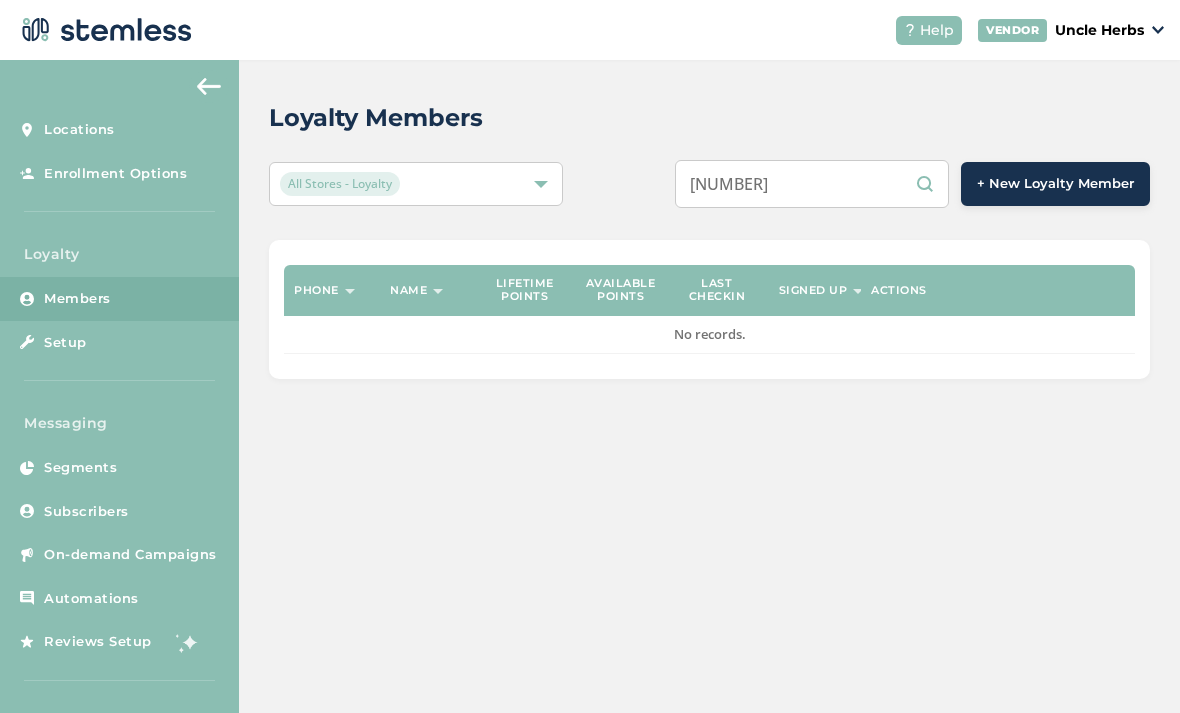 click on "[NUMBER] + New Loyalty Member" at bounding box center (893, 184) 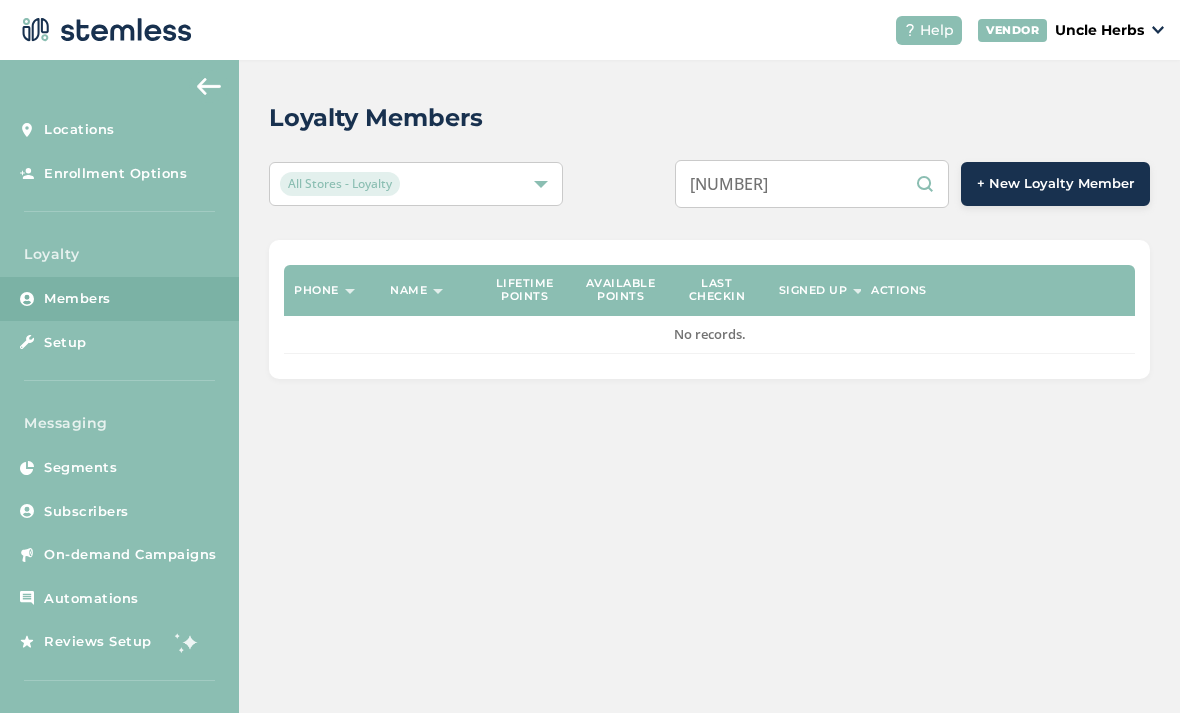 click on "[NUMBER]" at bounding box center [812, 184] 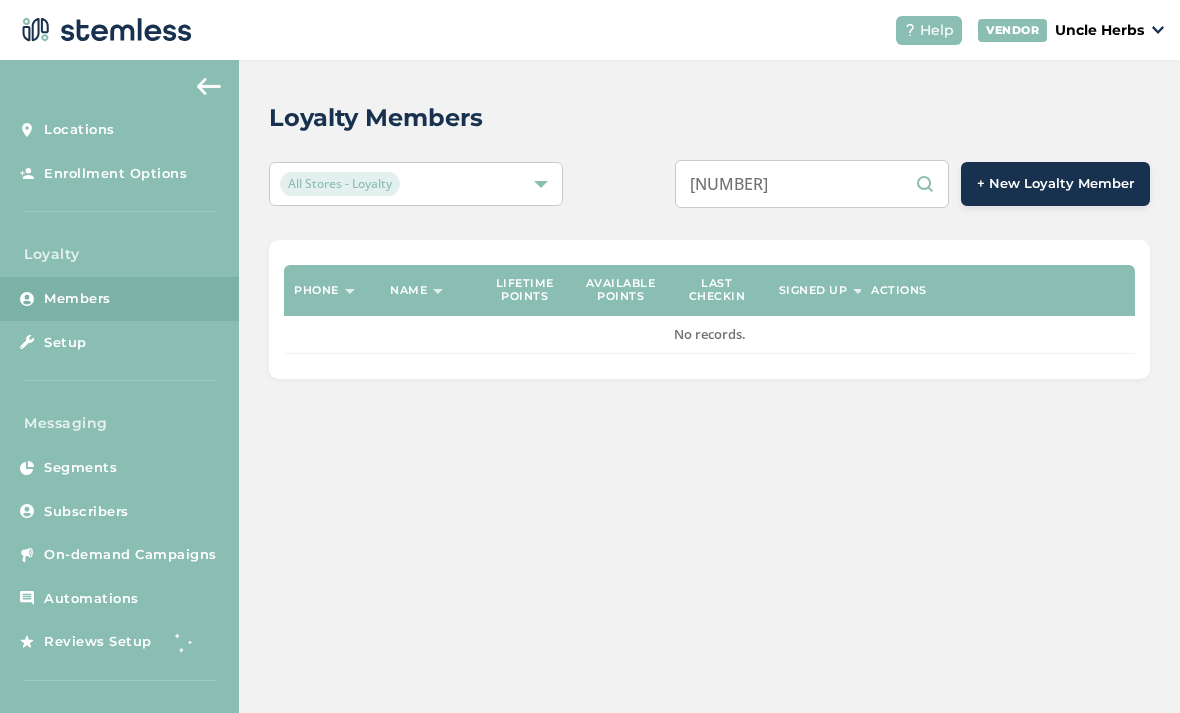 click on "[NUMBER] + New Loyalty Member" at bounding box center [893, 184] 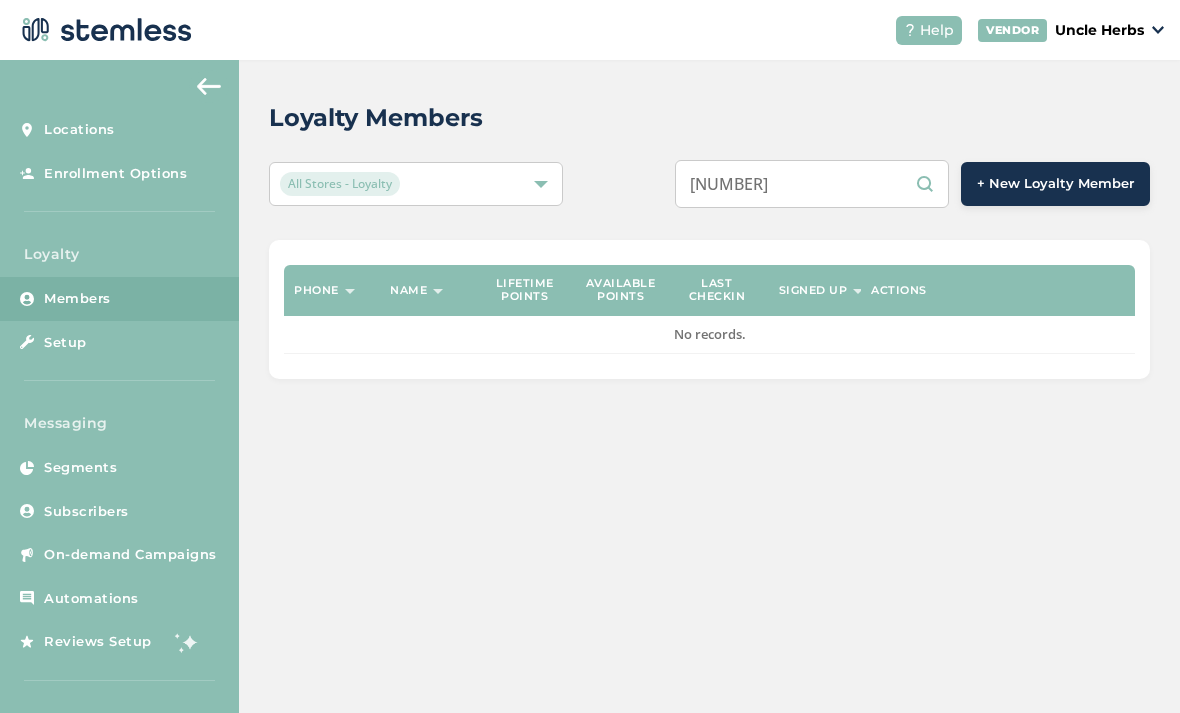 click on "Loyalty Members  All Stores - Loyalty  [NUMBER] + New Loyalty Member  Phone   Name   Lifetime points   Available points   Last checkin   Signed up   Actions  No records." at bounding box center [709, 386] 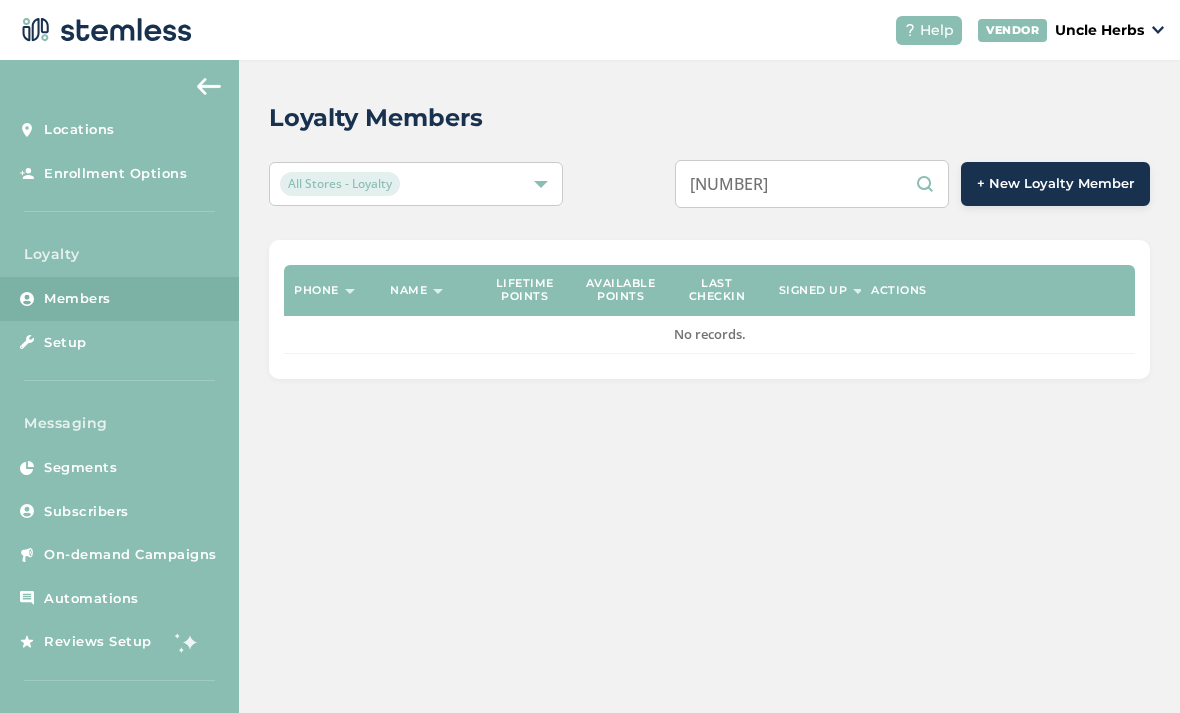 click on "Loyalty Members  All Stores - Loyalty  [NUMBER] + New Loyalty Member  Phone   Name   Lifetime points   Available points   Last checkin   Signed up   Actions  No records." at bounding box center [709, 386] 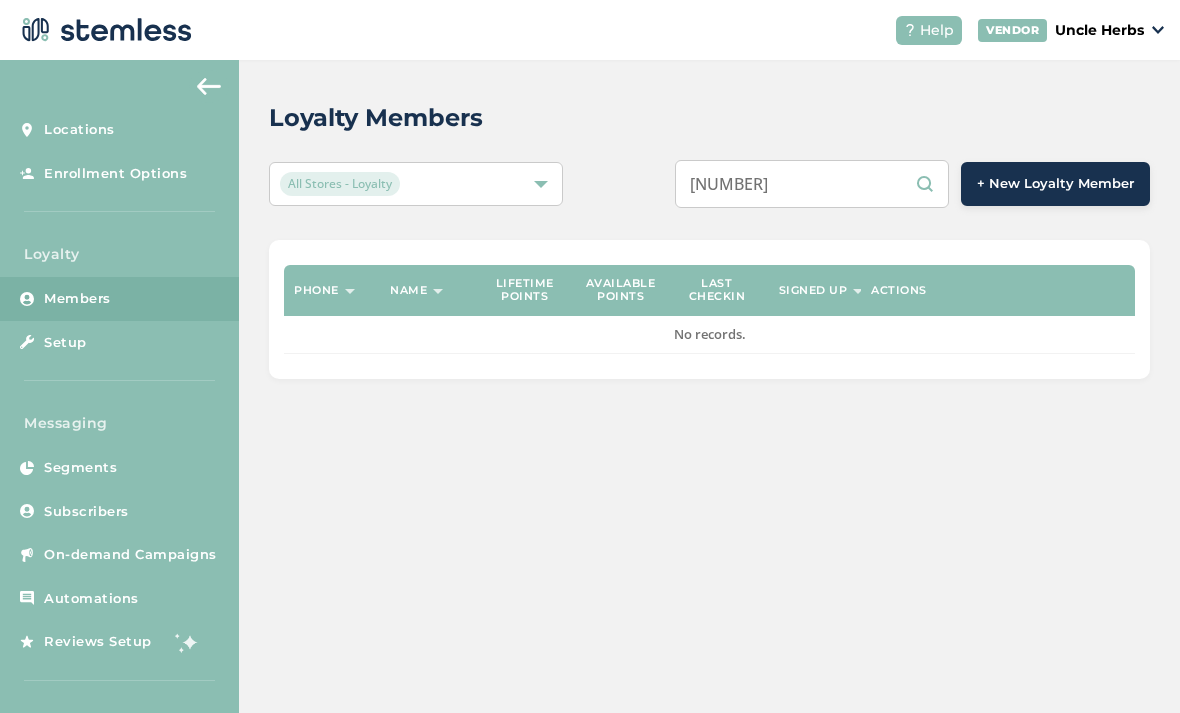 click on "Loyalty Members  All Stores - Loyalty  [NUMBER] + New Loyalty Member  Phone   Name   Lifetime points   Available points   Last checkin   Signed up   Actions  No records." at bounding box center (709, 386) 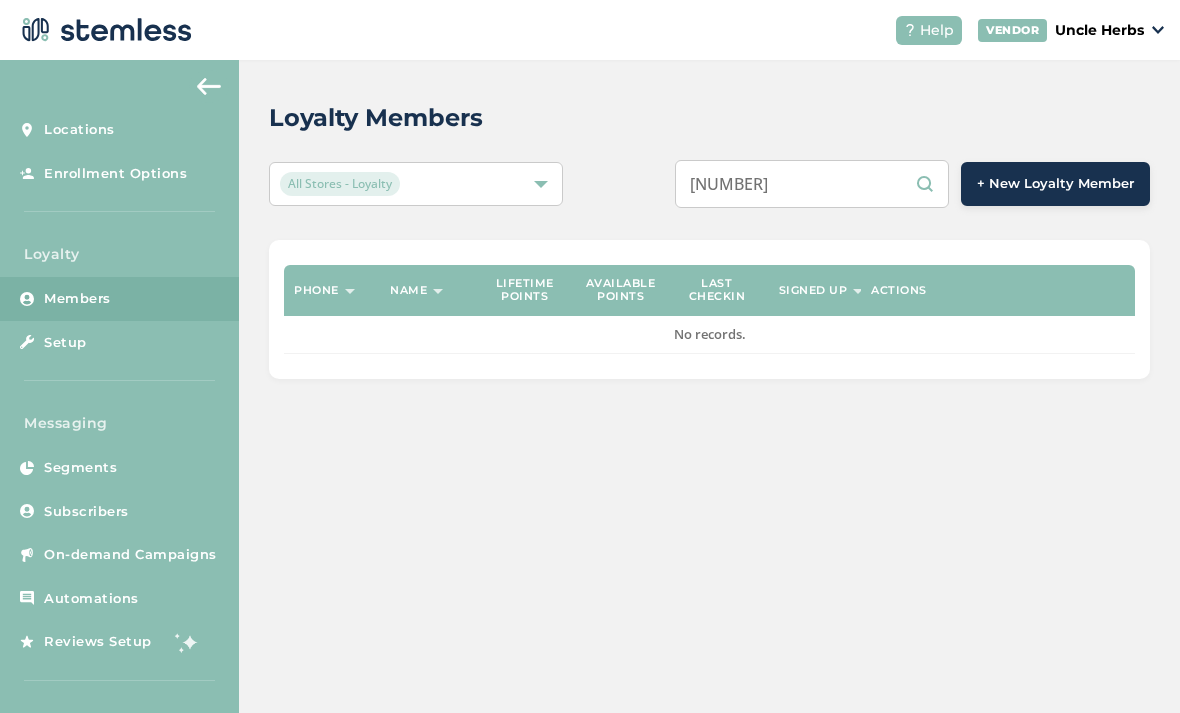 click on "[NUMBER]" at bounding box center (812, 184) 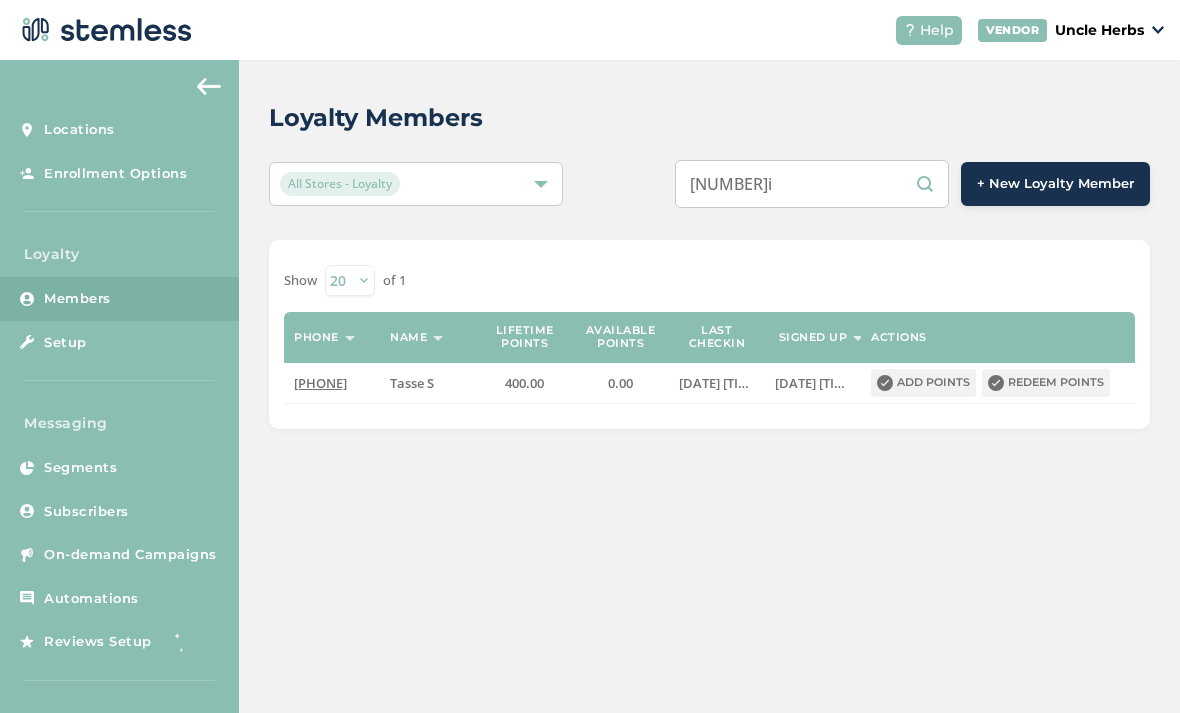 click on "[NUMBER] + New Loyalty Member" at bounding box center (893, 184) 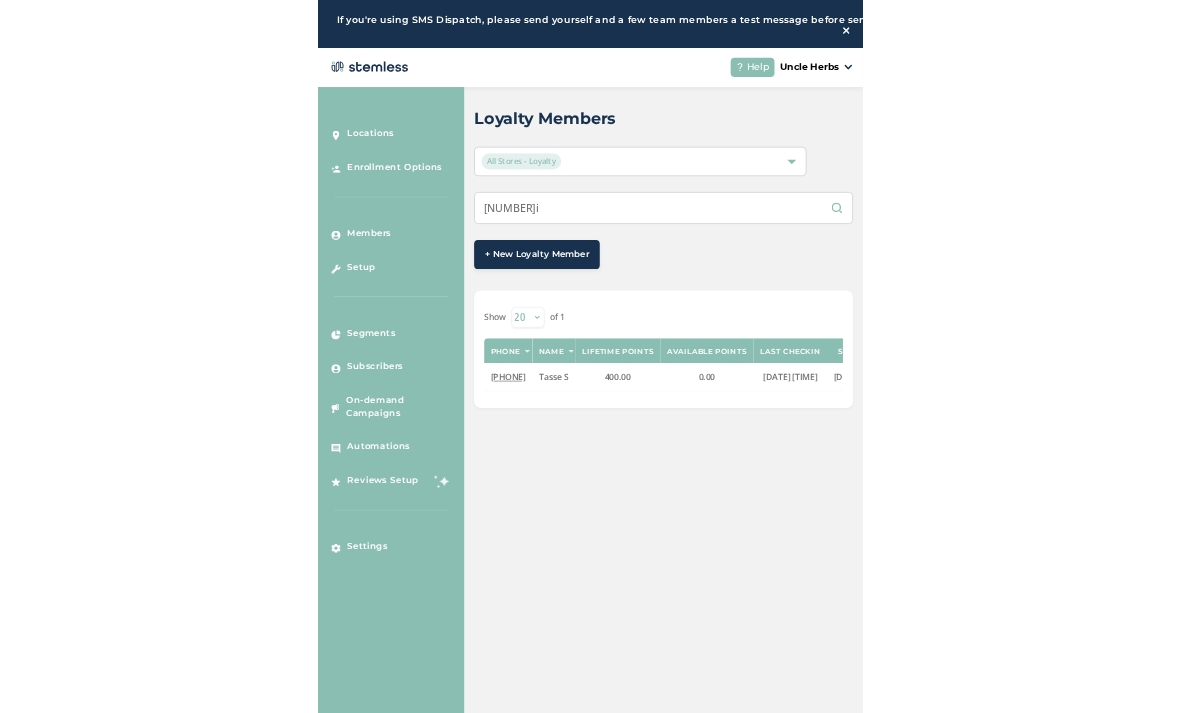 scroll, scrollTop: 110, scrollLeft: 0, axis: vertical 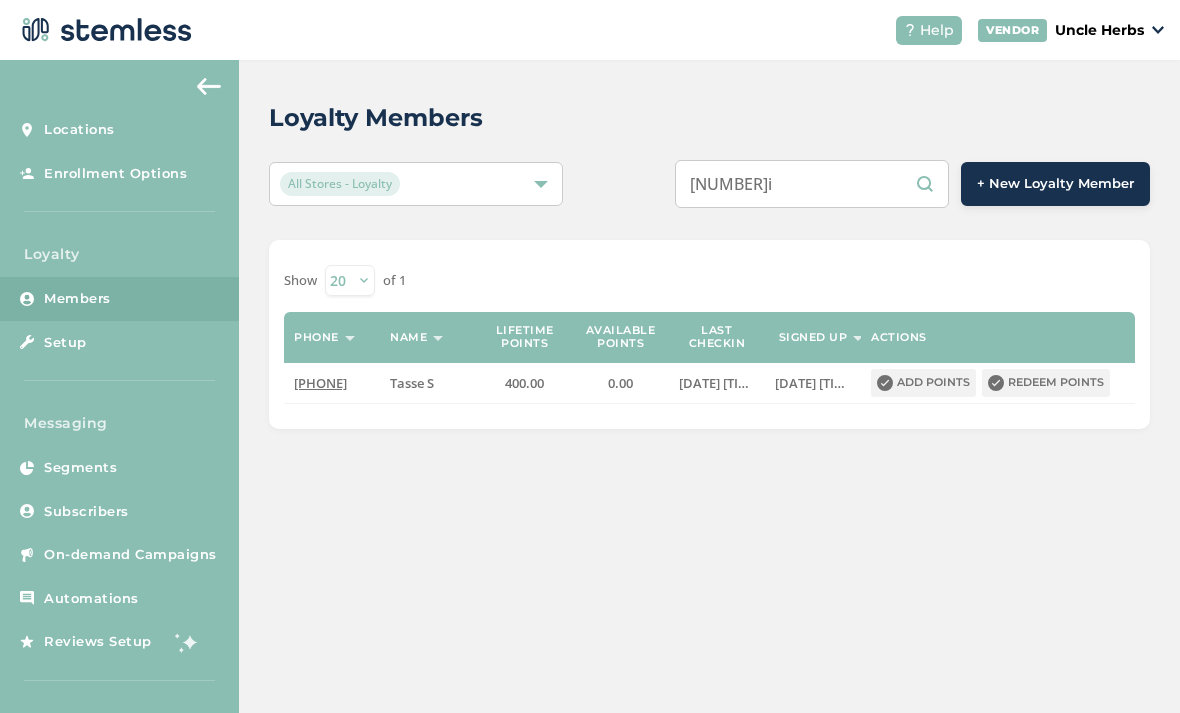 click on "[NUMBER]i" at bounding box center [812, 184] 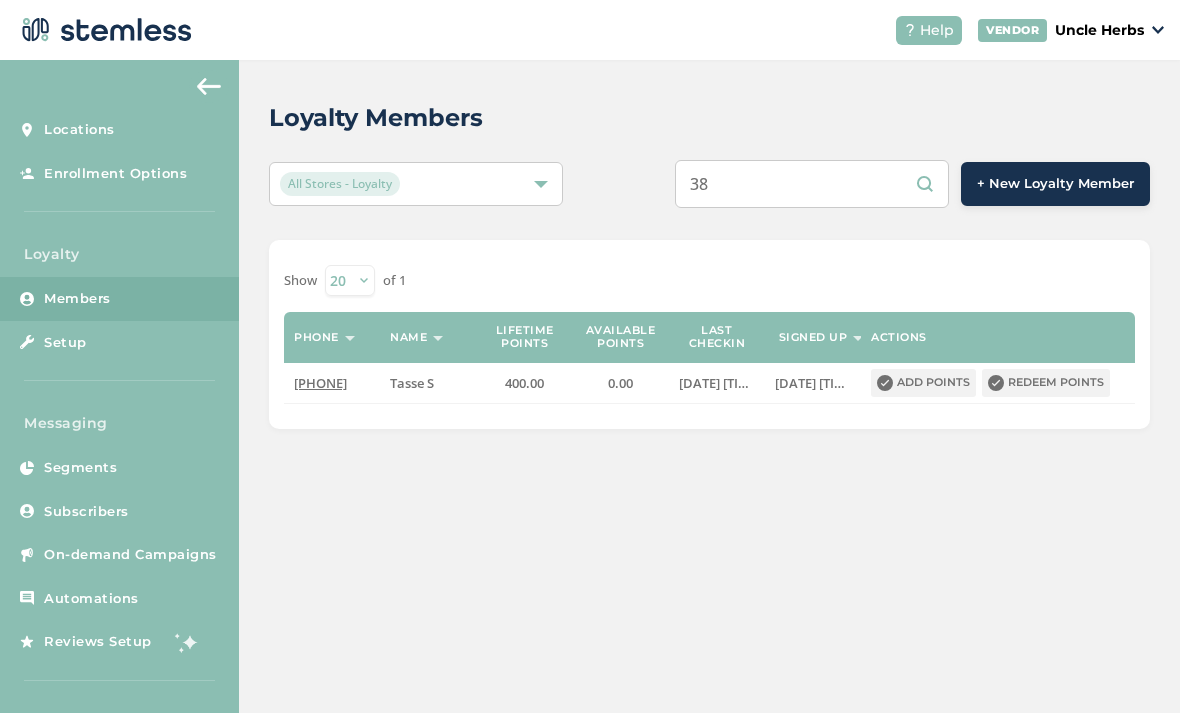 type on "3" 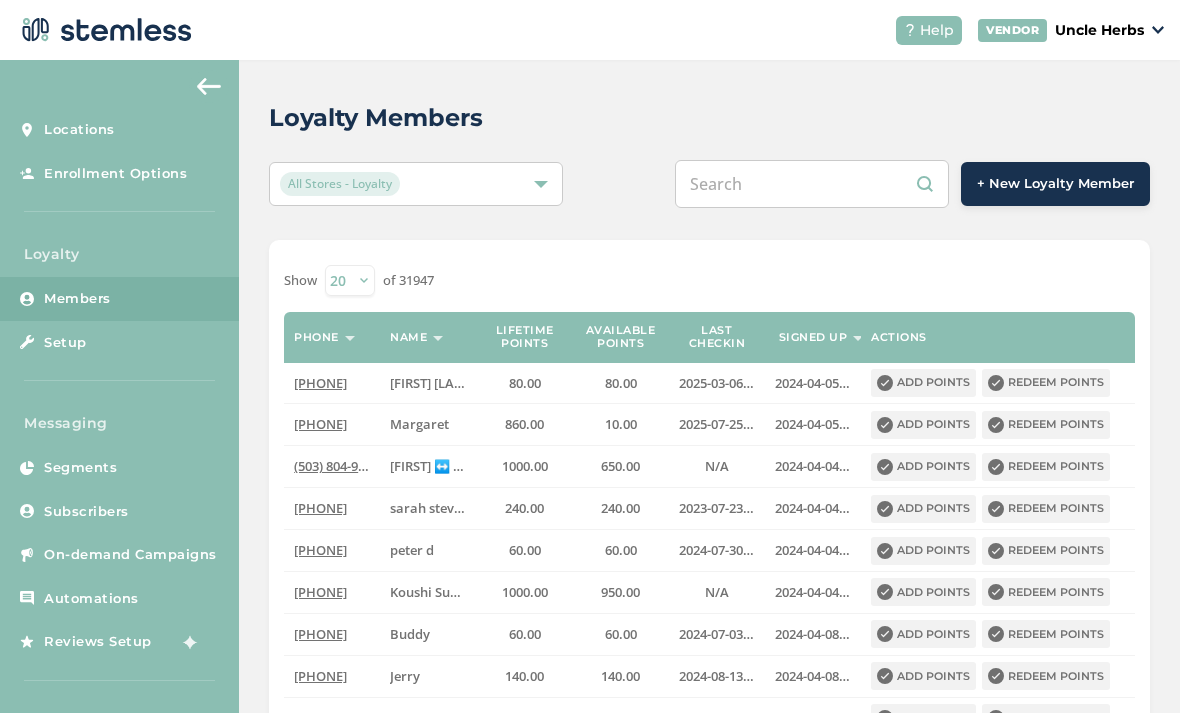 type on "B" 